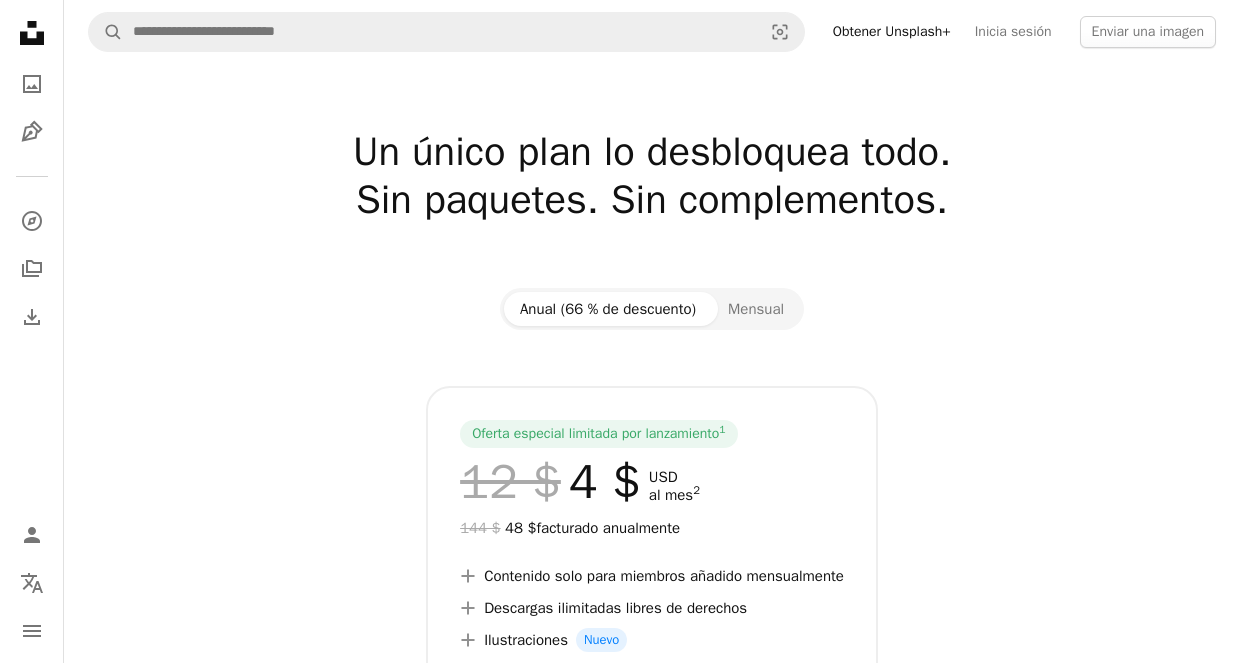 scroll, scrollTop: 0, scrollLeft: 0, axis: both 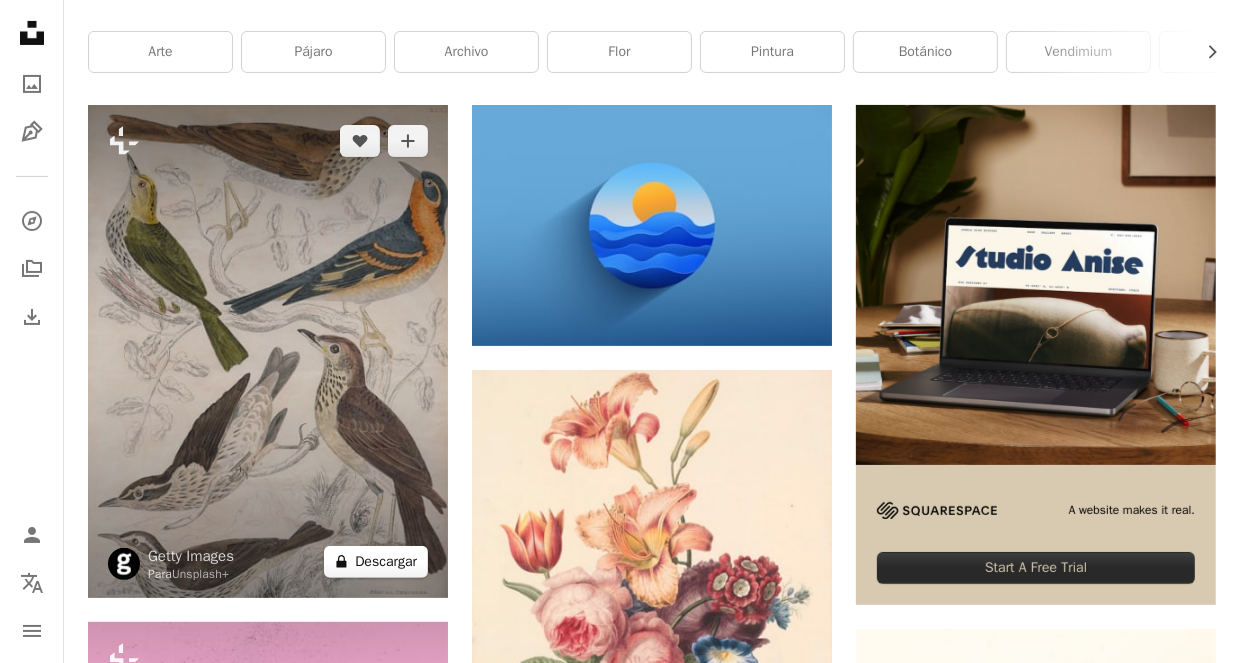 click on "A lock Descargar" at bounding box center [376, 562] 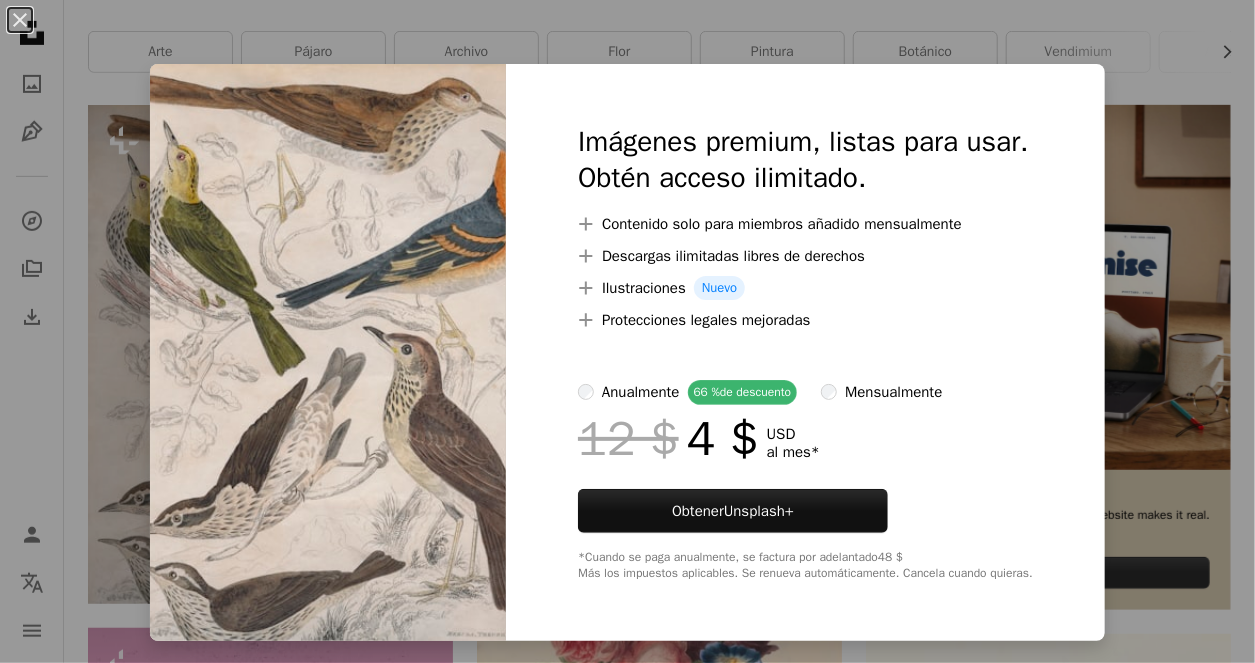 click on "An X shape Imágenes premium, listas para usar. Obtén acceso ilimitado. A plus sign Contenido solo para miembros añadido mensualmente A plus sign Descargas ilimitadas libres de derechos A plus sign Ilustraciones  Nuevo A plus sign Protecciones legales mejoradas anualmente 66 %  de descuento mensualmente 12 $   4 $ USD al mes * Obtener  Unsplash+ *Cuando se paga anualmente, se factura por adelantado  48 $ Más los impuestos aplicables. Se renueva automáticamente. Cancela cuando quieras." at bounding box center [627, 331] 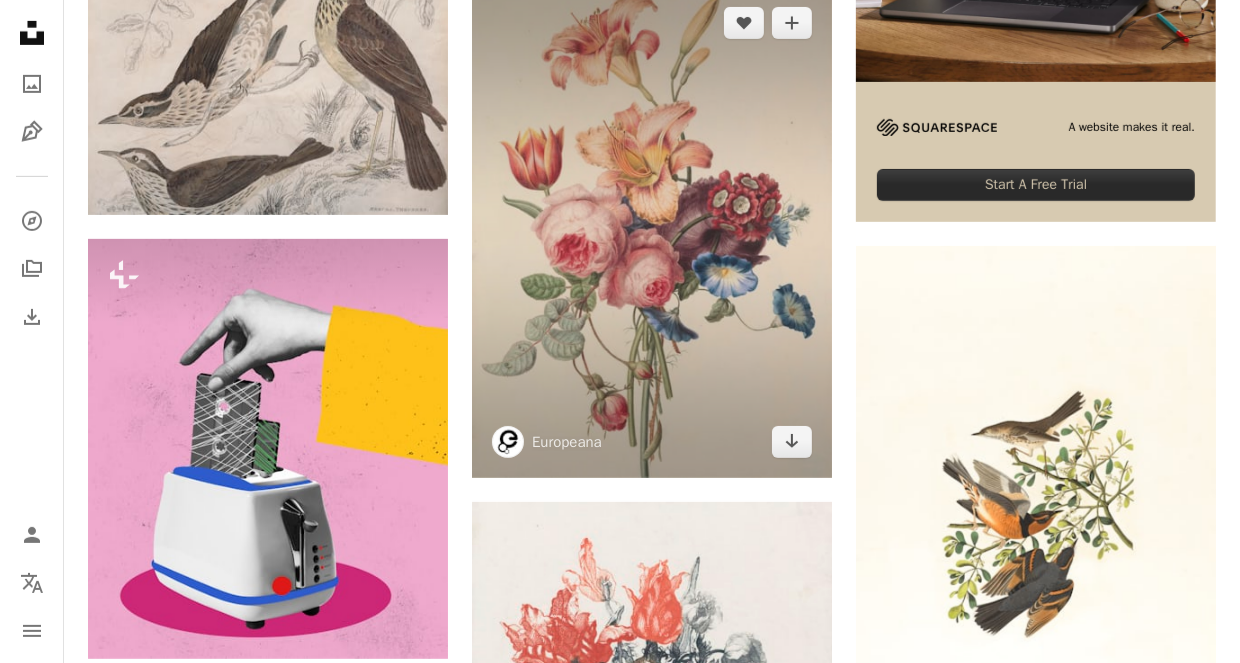 scroll, scrollTop: 812, scrollLeft: 0, axis: vertical 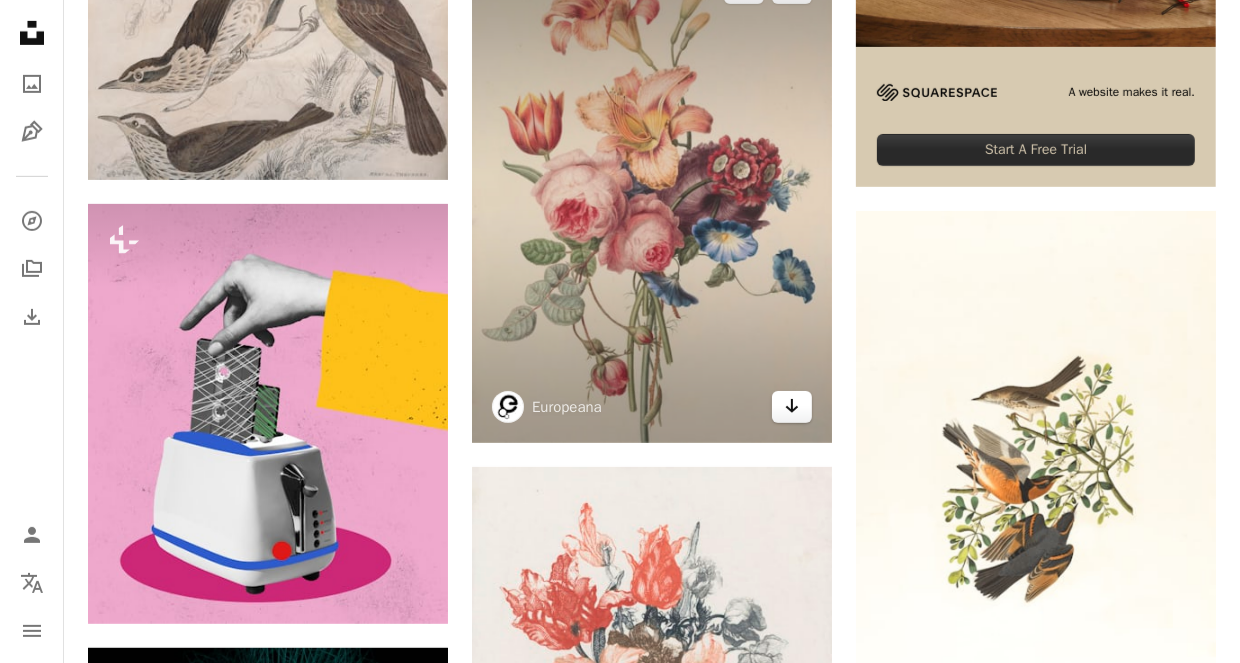 click on "Arrow pointing down" at bounding box center [792, 407] 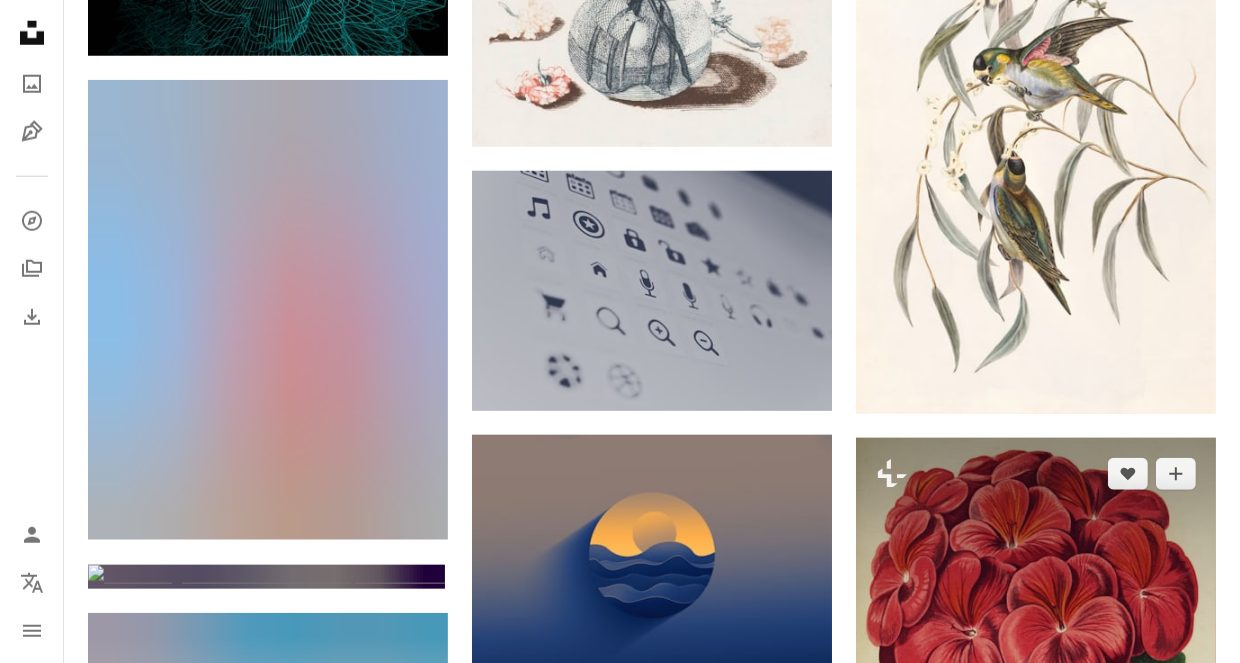 scroll, scrollTop: 1632, scrollLeft: 0, axis: vertical 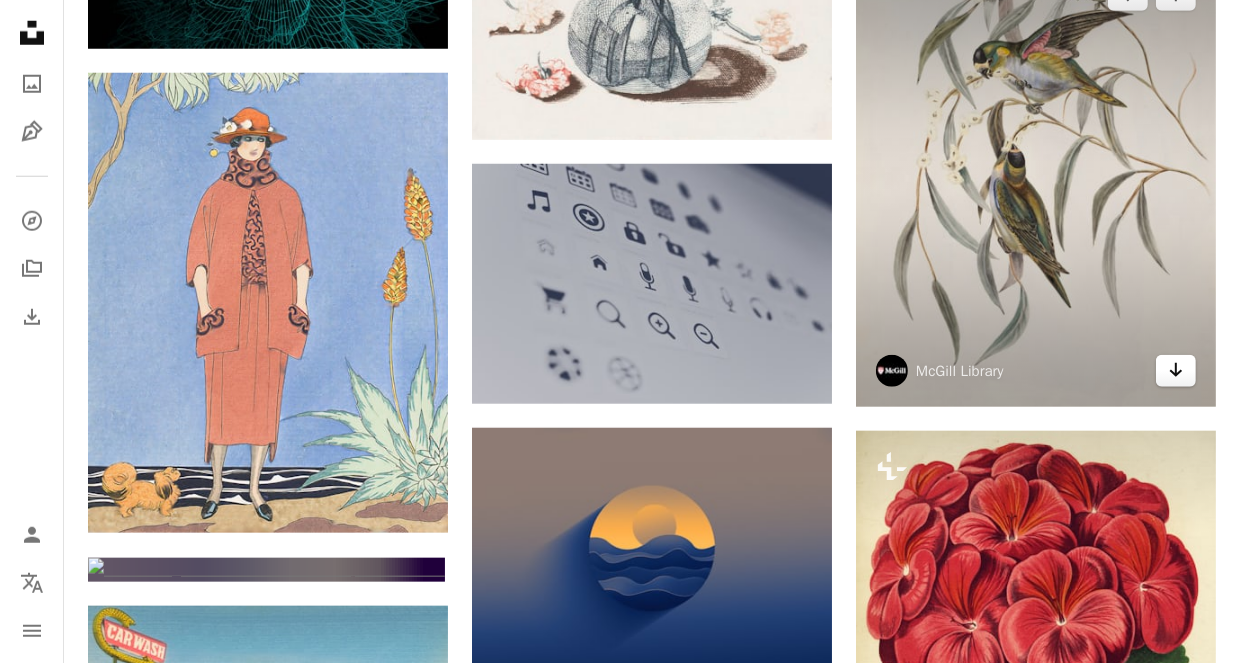 click on "Arrow pointing down" at bounding box center (1176, 371) 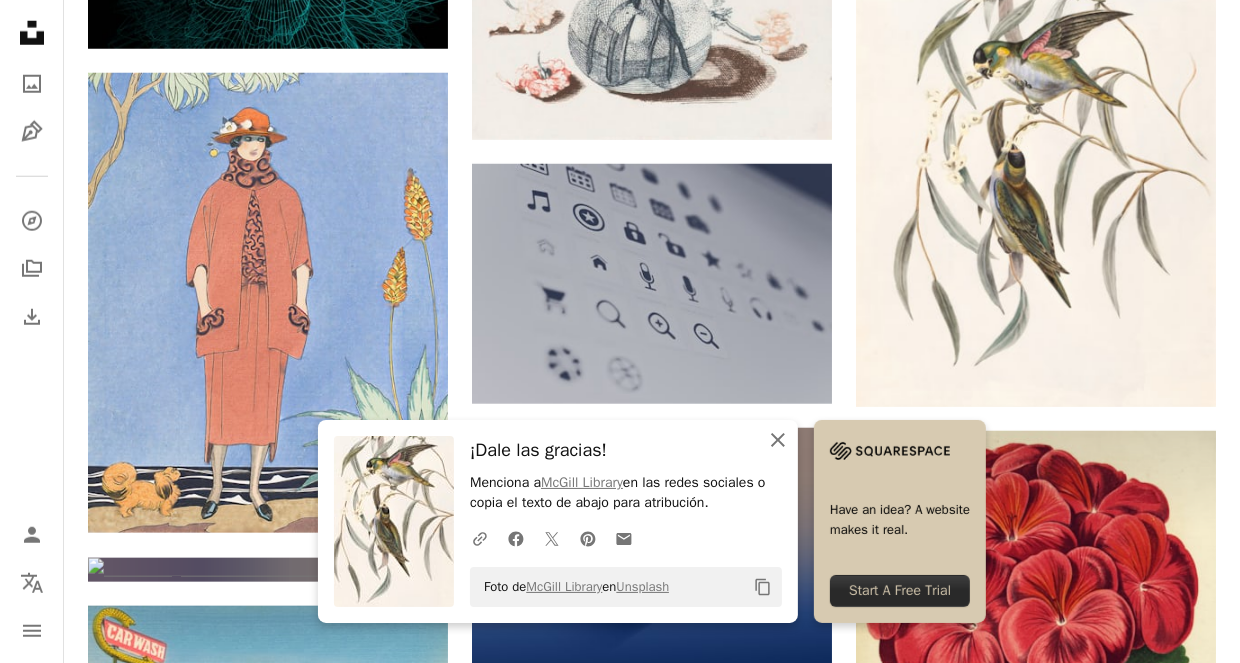 click on "An X shape" 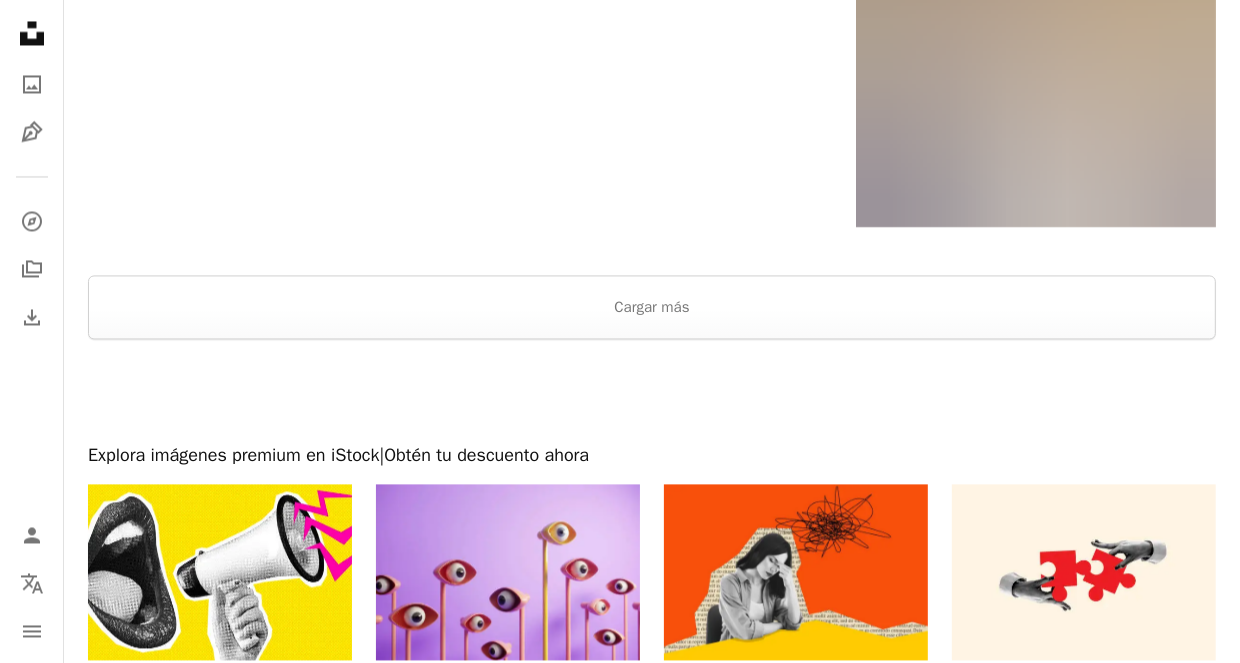scroll, scrollTop: 3363, scrollLeft: 0, axis: vertical 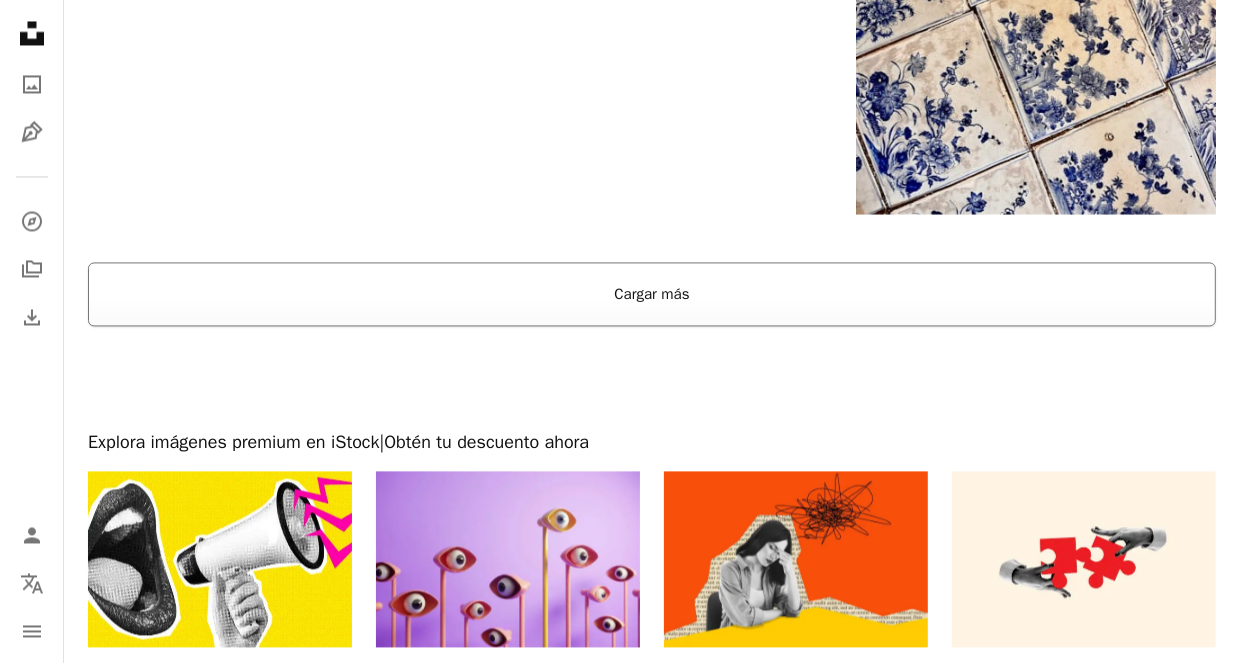 click on "Cargar más" at bounding box center (652, 294) 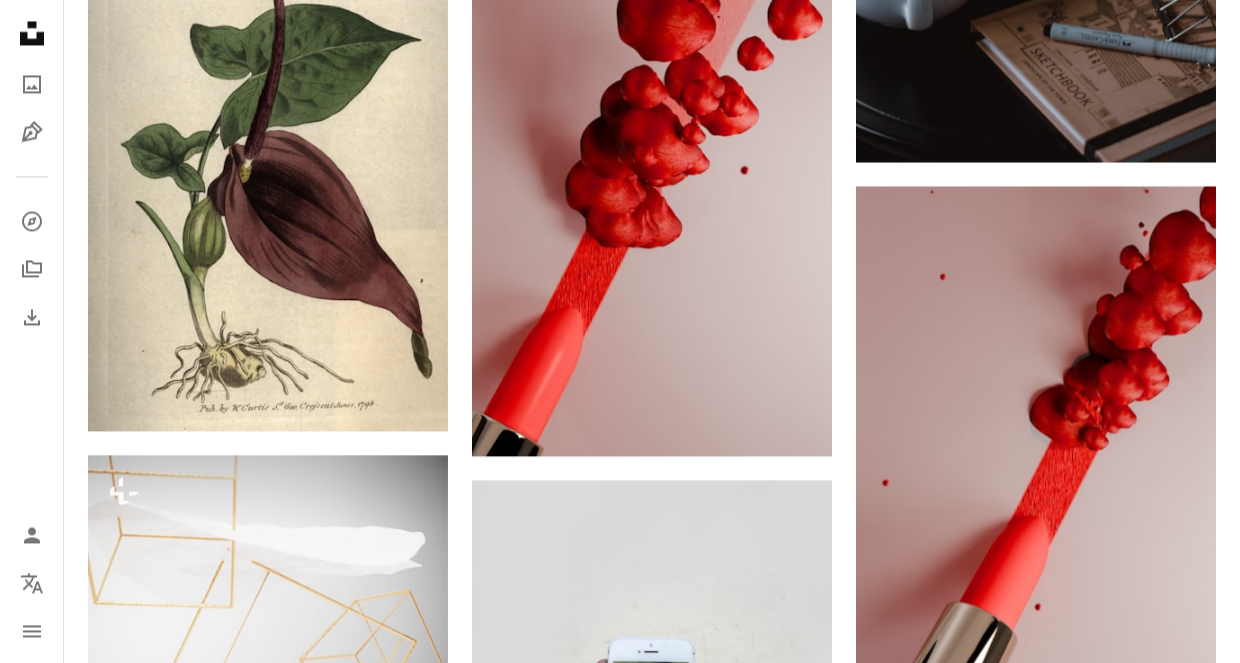 scroll, scrollTop: 9800, scrollLeft: 0, axis: vertical 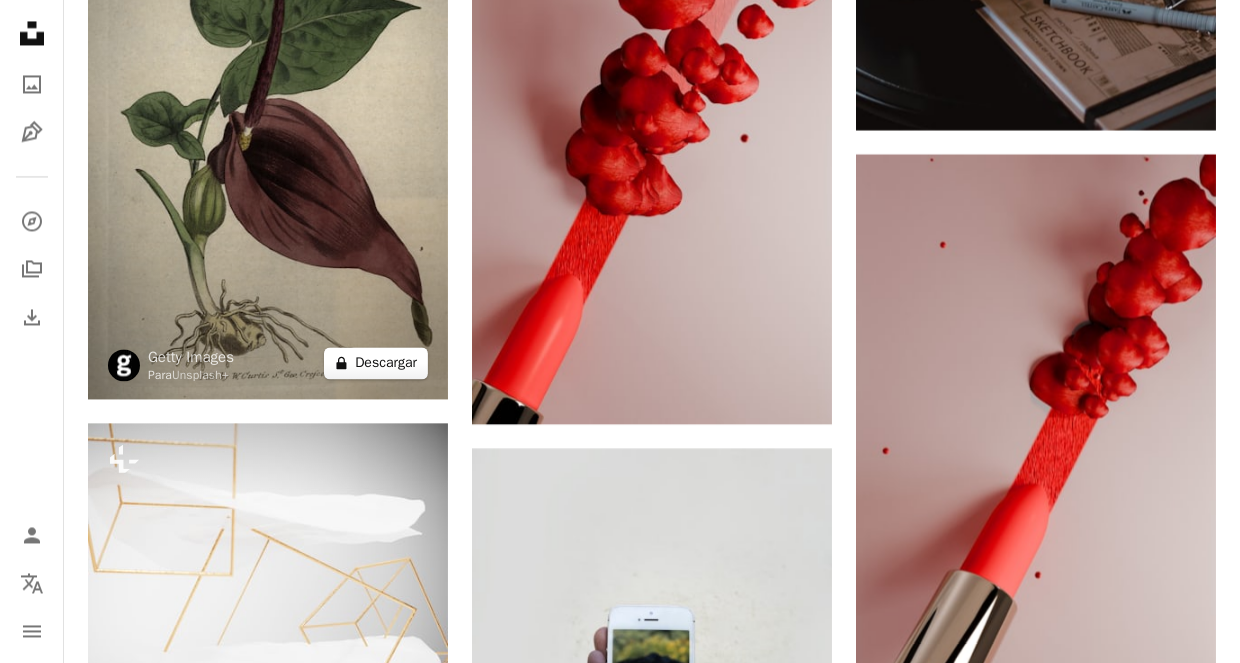 click on "A lock Descargar" at bounding box center [376, 363] 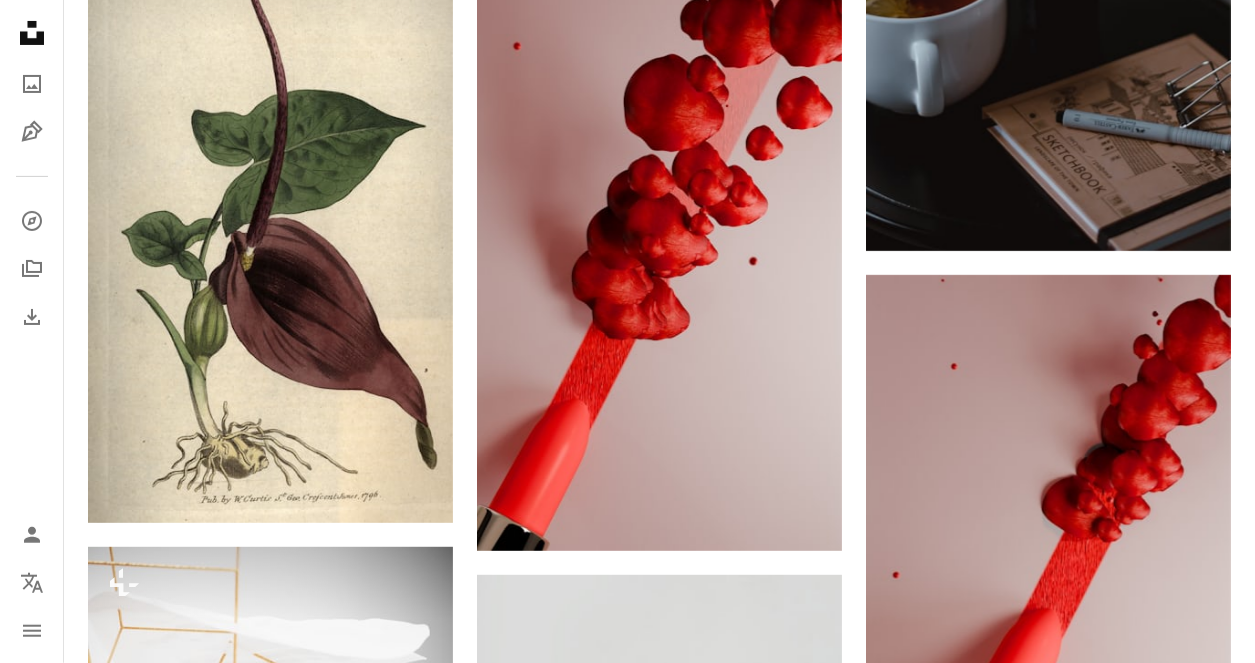 click on "An X shape Imágenes premium, listas para usar. Obtén acceso ilimitado. A plus sign Contenido solo para miembros añadido mensualmente A plus sign Descargas ilimitadas libres de derechos A plus sign Ilustraciones  Nuevo A plus sign Protecciones legales mejoradas anualmente 66 %  de descuento mensualmente 12 $   4 $ USD al mes * Obtener  Unsplash+ *Cuando se paga anualmente, se factura por adelantado  48 $ Más los impuestos aplicables. Se renueva automáticamente. Cancela cuando quieras." at bounding box center [627, 3246] 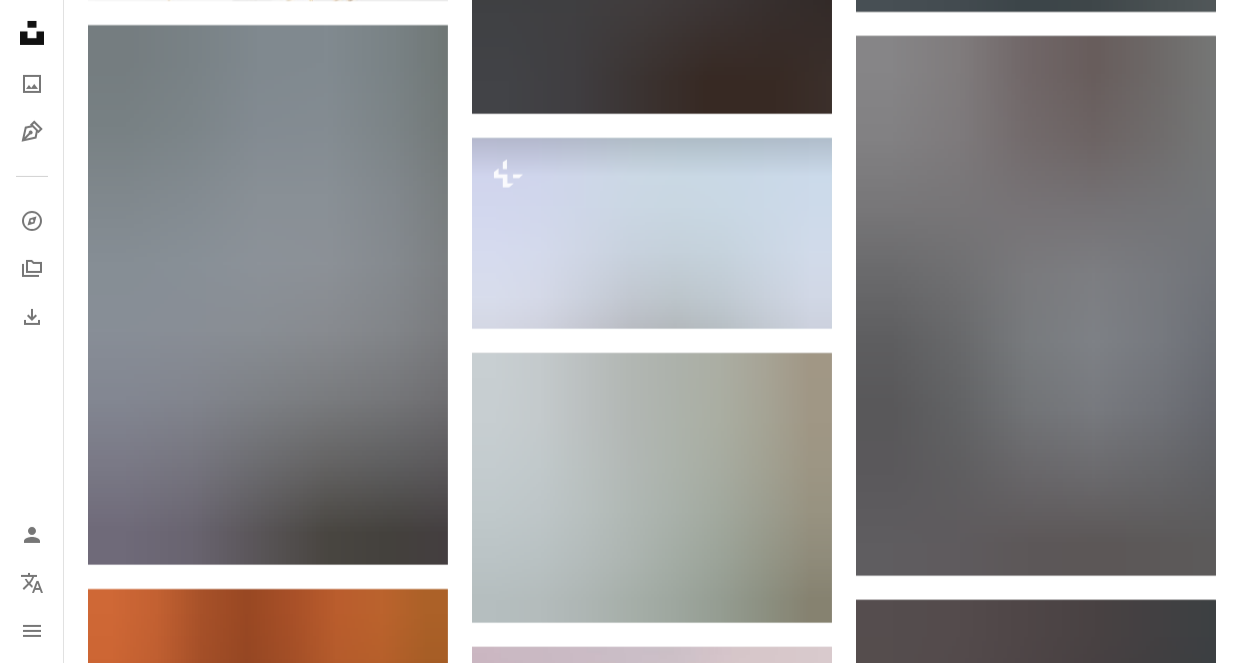 scroll, scrollTop: 13113, scrollLeft: 0, axis: vertical 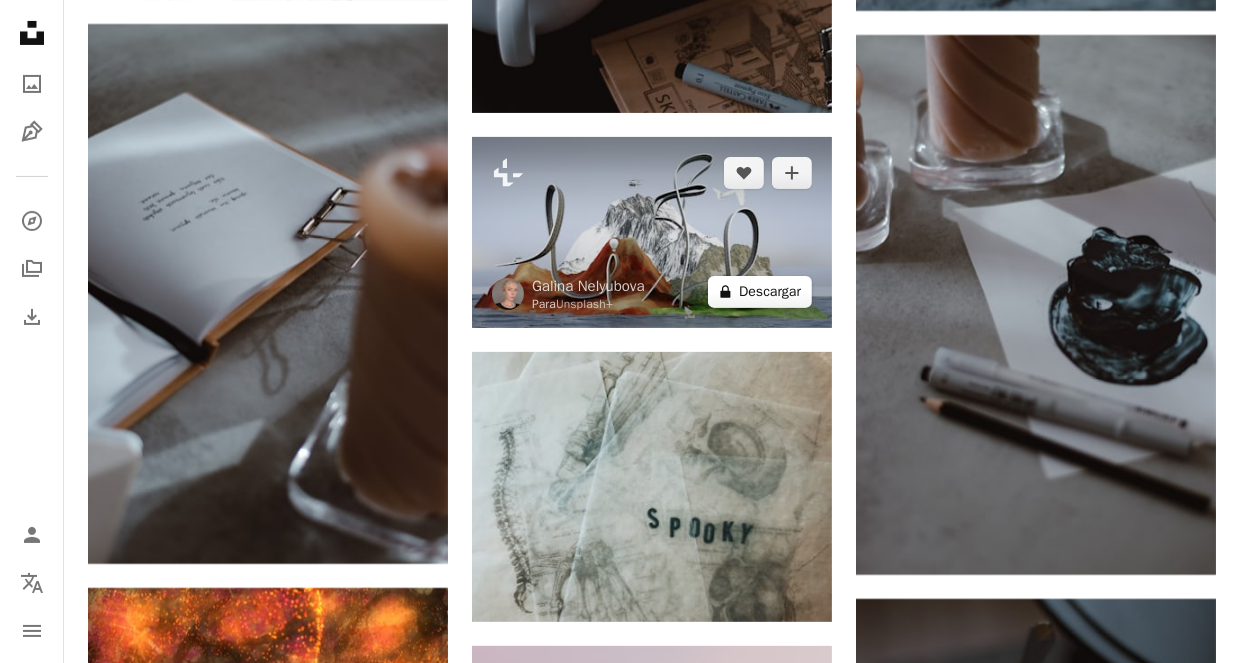 click on "A lock Descargar" at bounding box center [760, 292] 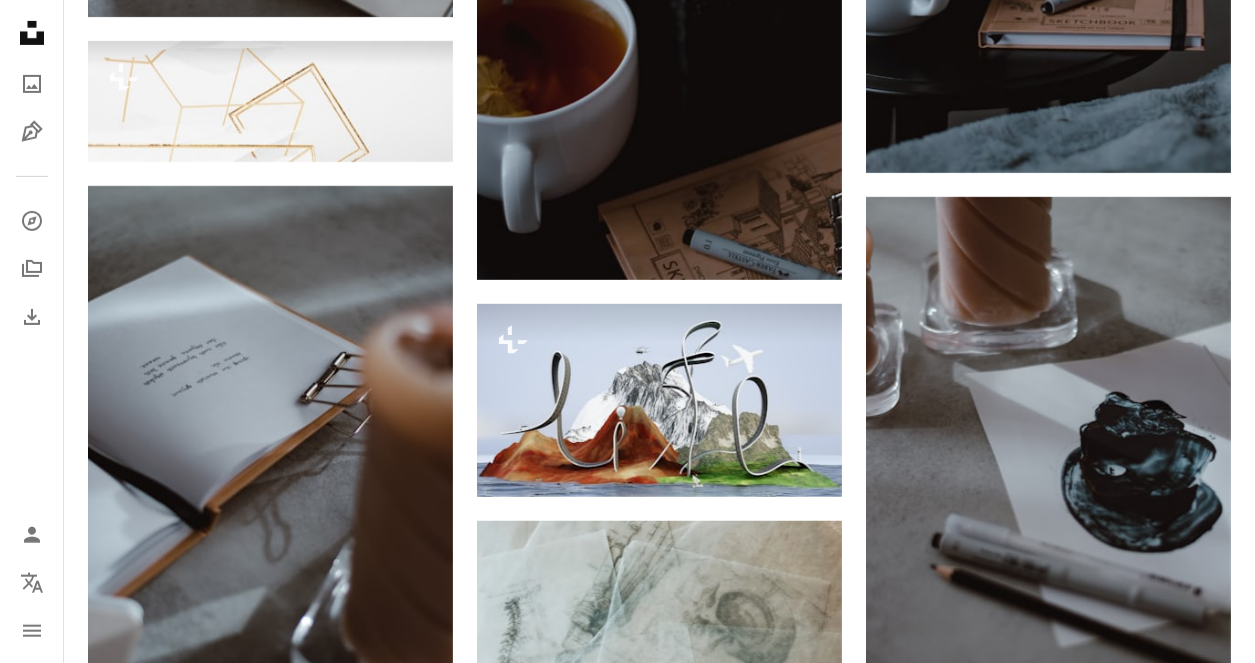 click on "An X shape Imágenes premium, listas para usar. Obtén acceso ilimitado. A plus sign Contenido solo para miembros añadido mensualmente A plus sign Descargas ilimitadas libres de derechos A plus sign Ilustraciones  Nuevo A plus sign Protecciones legales mejoradas anualmente 66 %  de descuento mensualmente 12 $   4 $ USD al mes * Obtener  Unsplash+ *Cuando se paga anualmente, se factura por adelantado  48 $ Más los impuestos aplicables. Se renueva automáticamente. Cancela cuando quieras." at bounding box center [627, 5311] 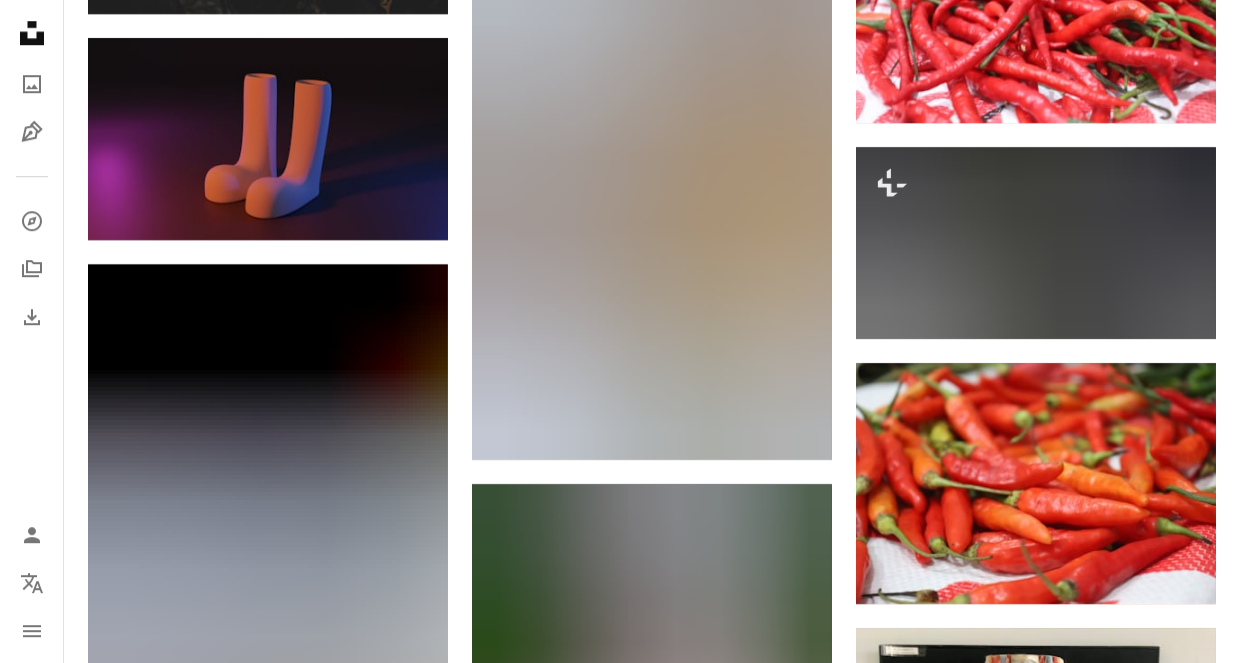 scroll, scrollTop: 23989, scrollLeft: 0, axis: vertical 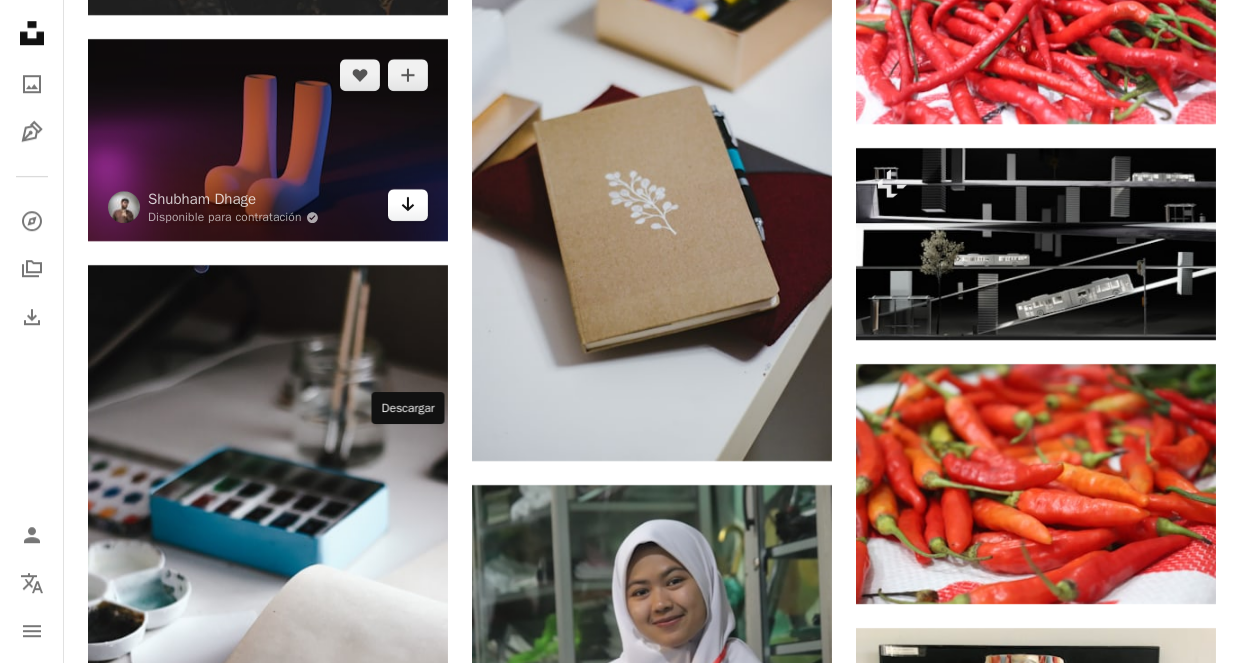 click on "Arrow pointing down" 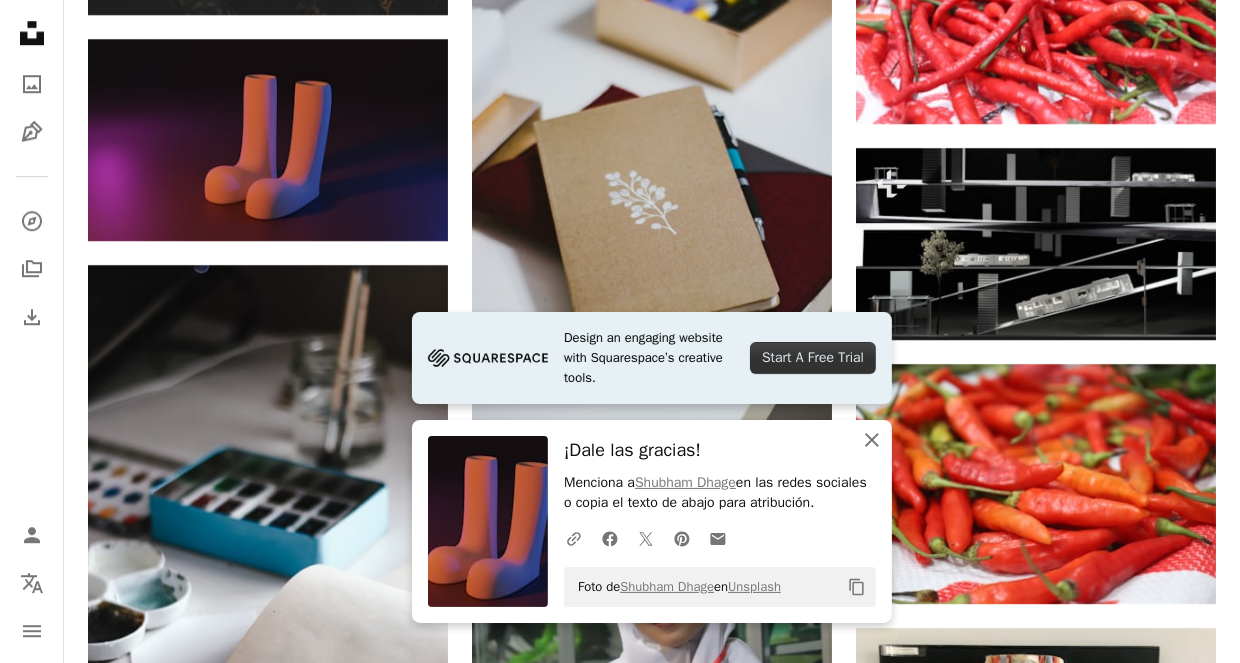 click 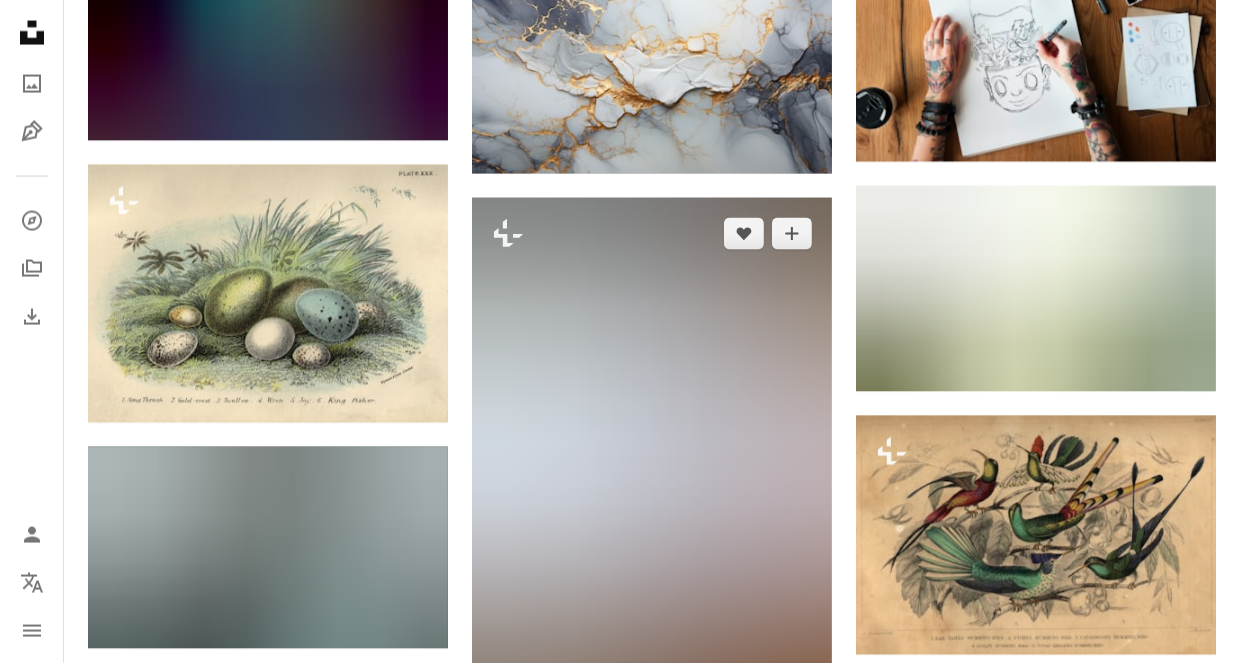 scroll, scrollTop: 34254, scrollLeft: 0, axis: vertical 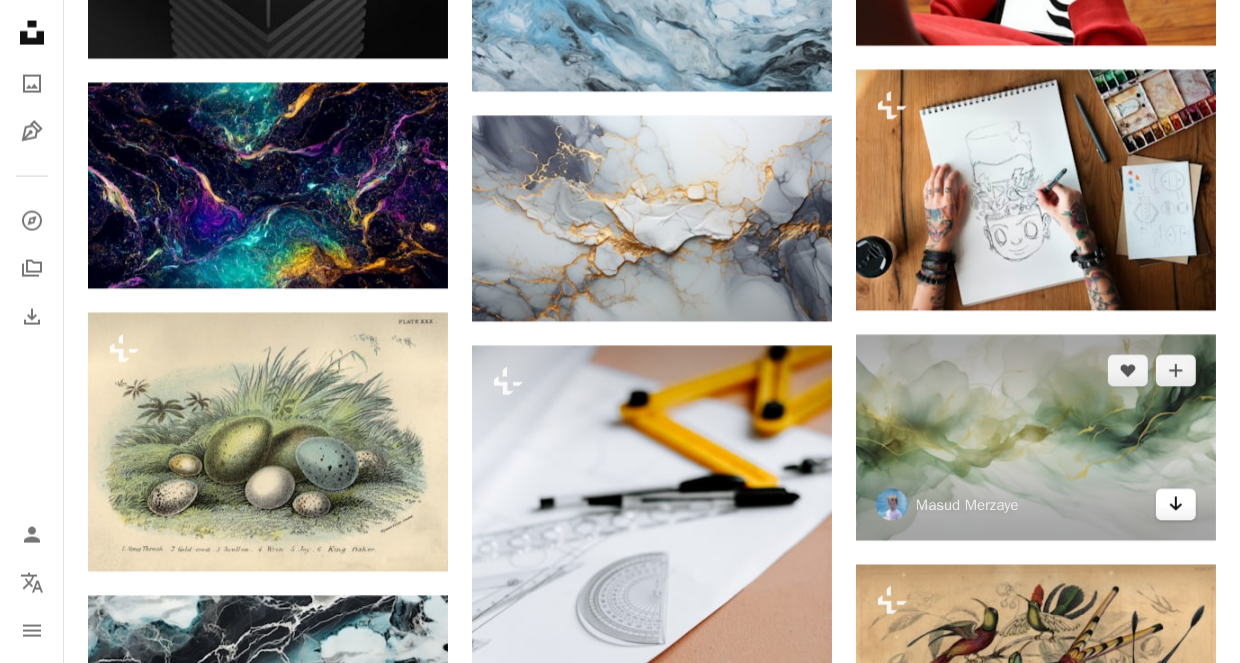 click on "Arrow pointing down" at bounding box center [1176, 505] 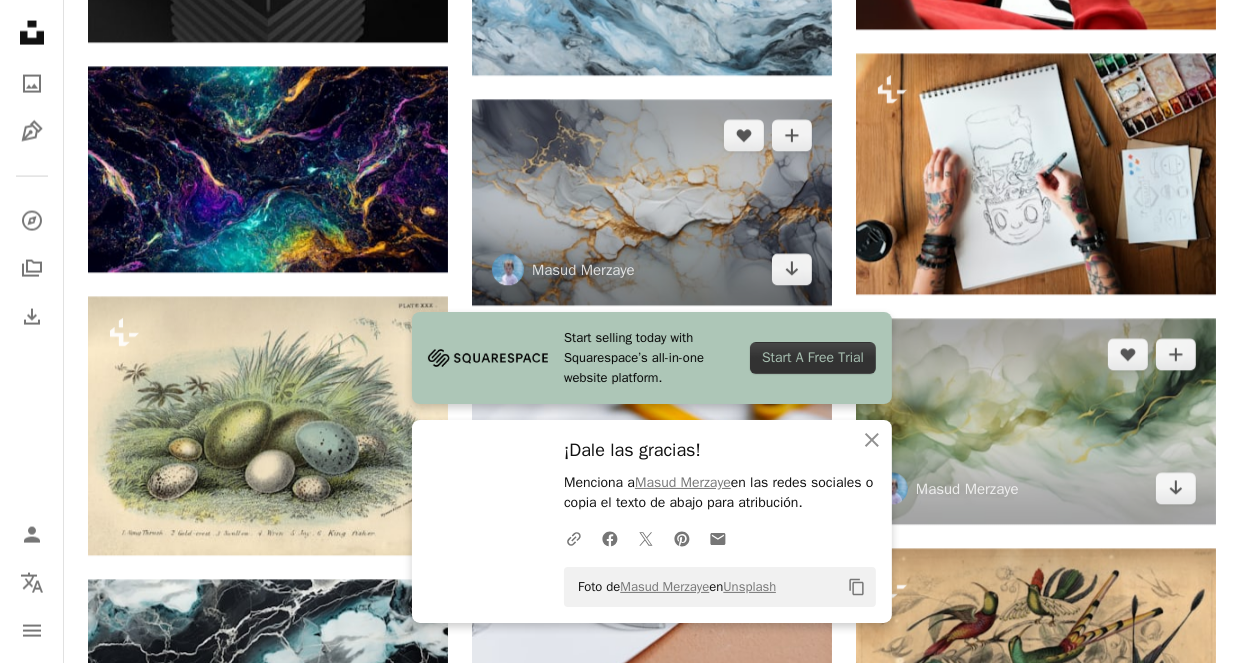 scroll, scrollTop: 34271, scrollLeft: 0, axis: vertical 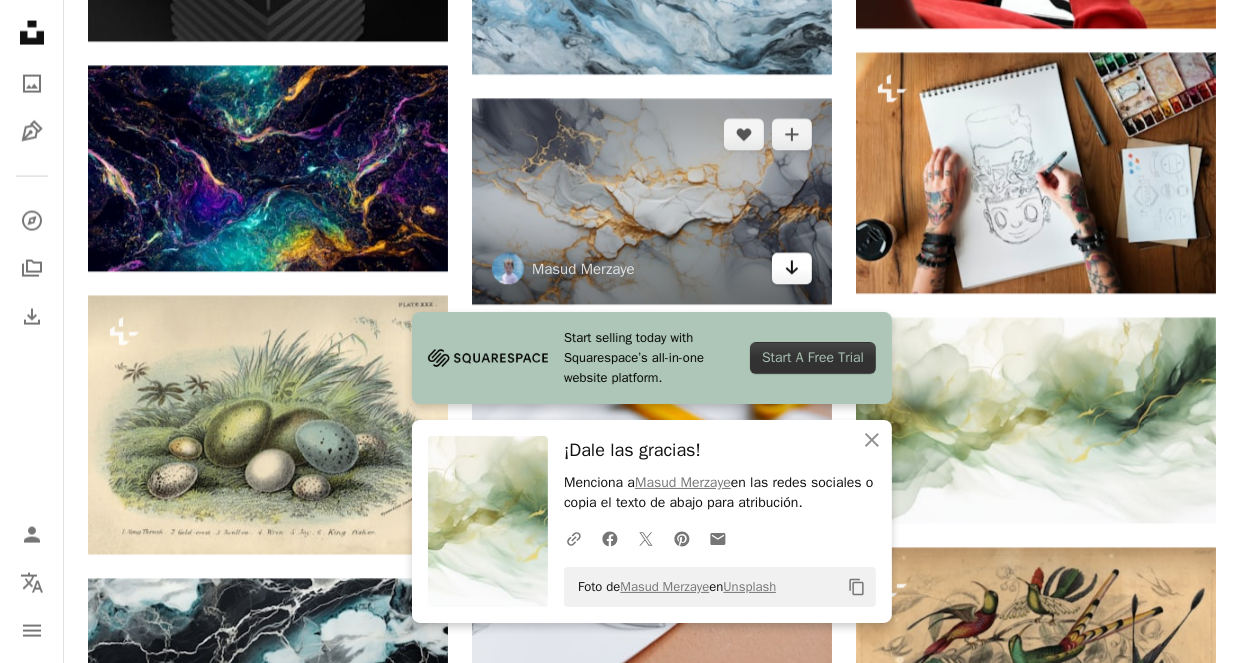 click on "Arrow pointing down" 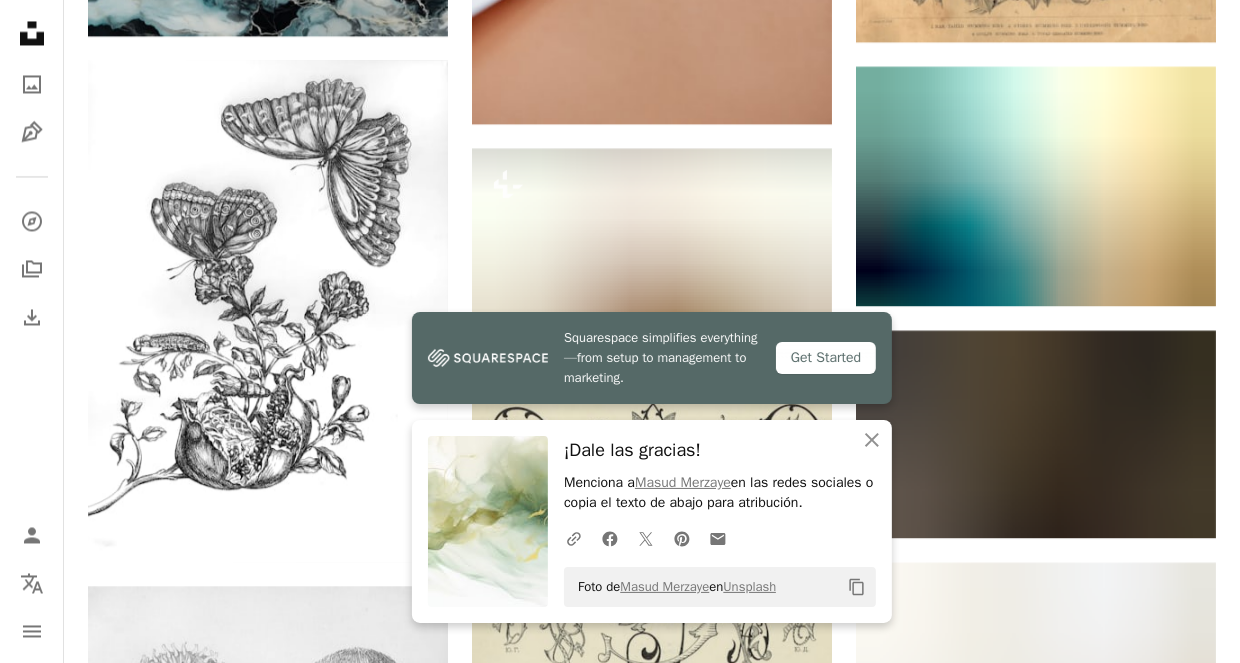 scroll, scrollTop: 35014, scrollLeft: 0, axis: vertical 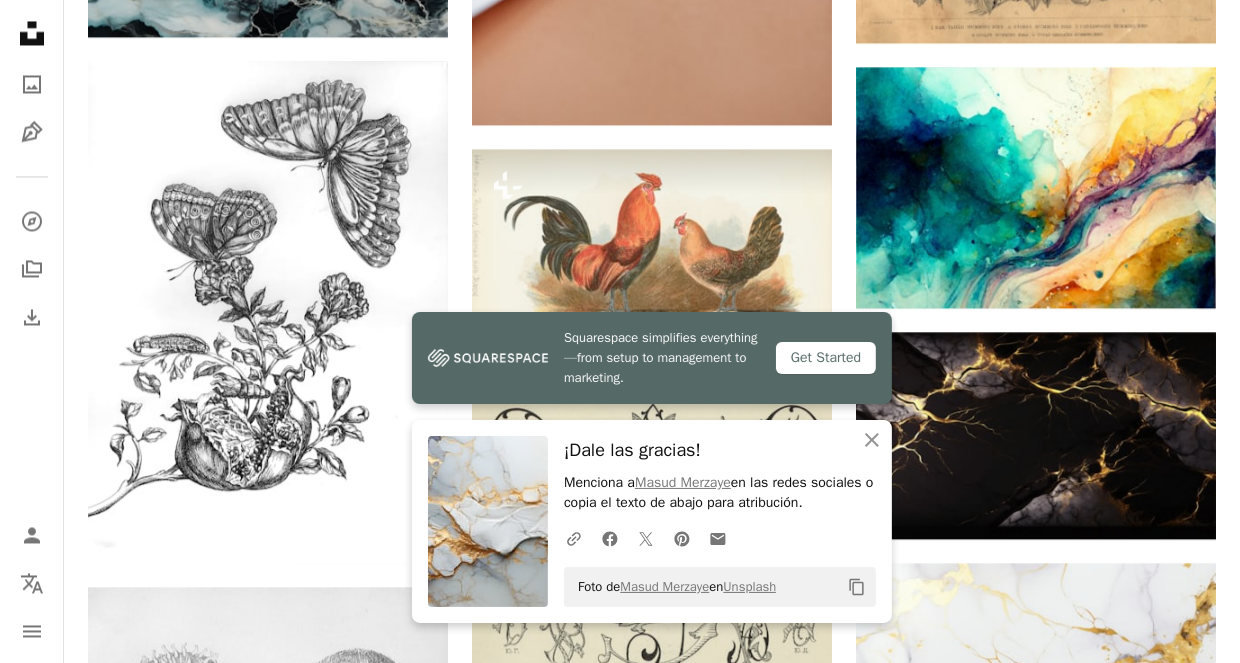 click on "[FIRST] [LAST]" at bounding box center (652, -15528) 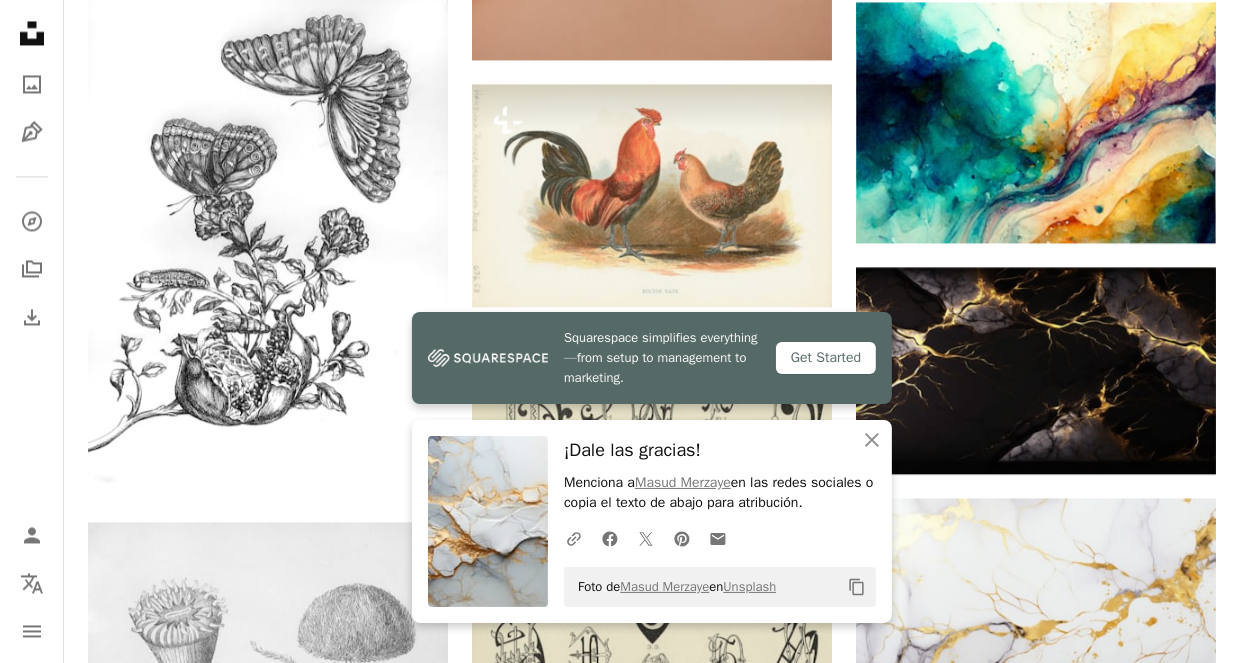scroll, scrollTop: 35081, scrollLeft: 0, axis: vertical 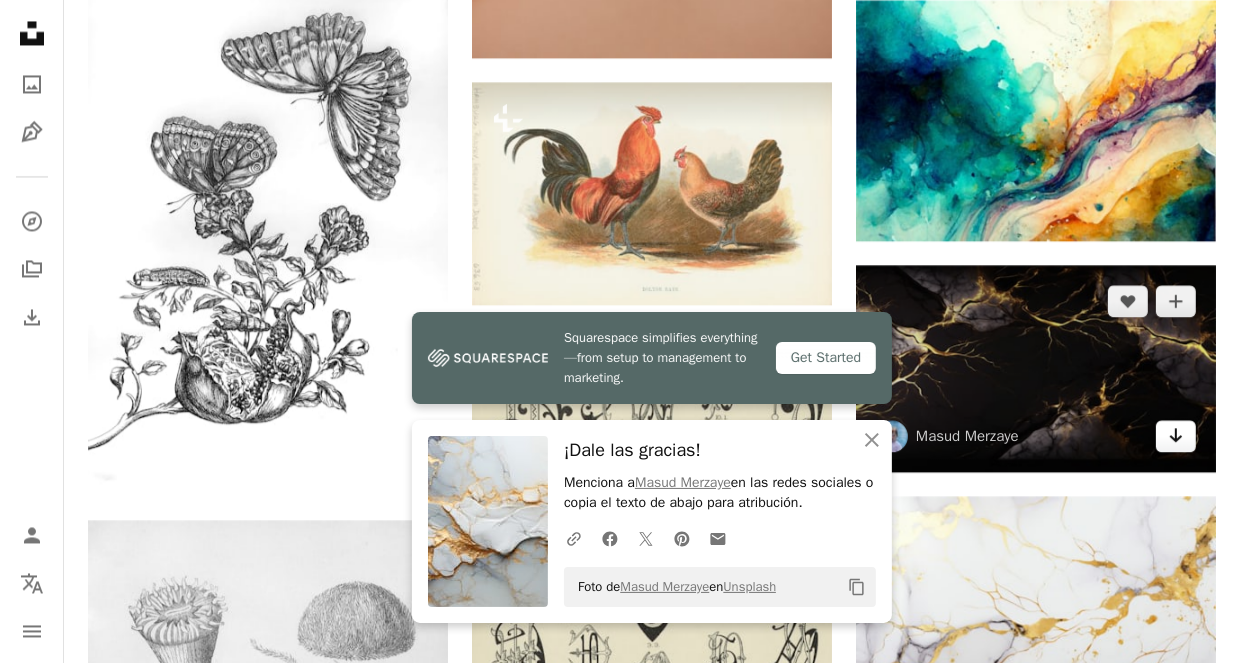 click 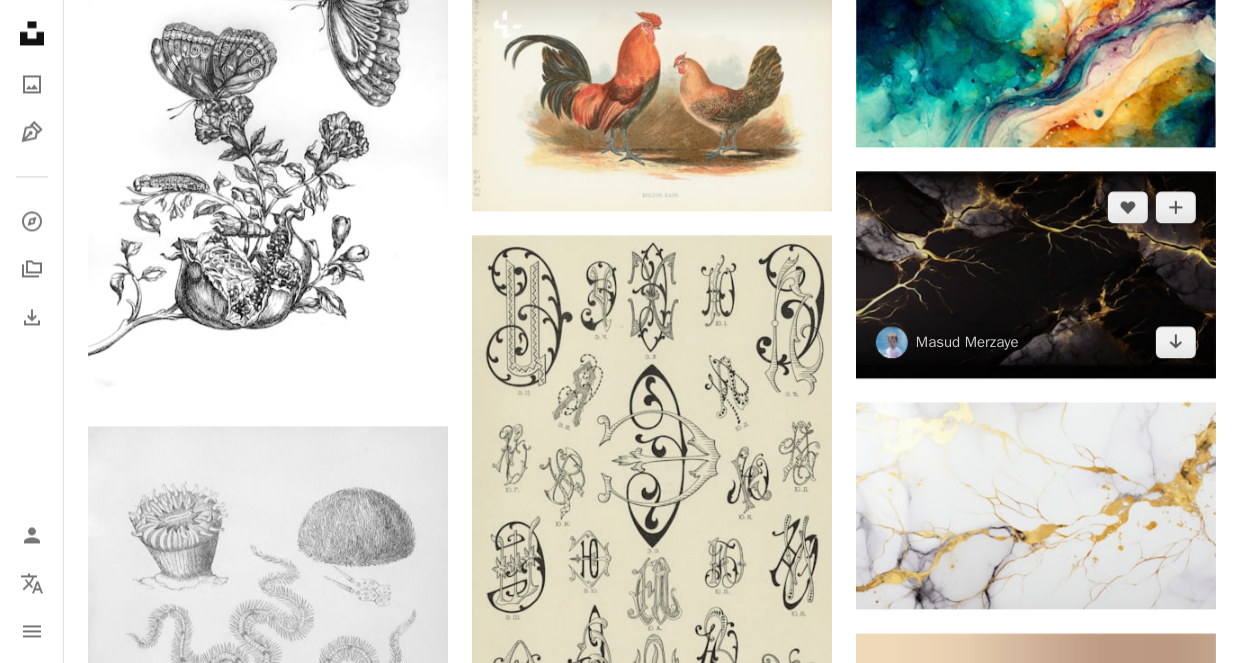 scroll, scrollTop: 35156, scrollLeft: 0, axis: vertical 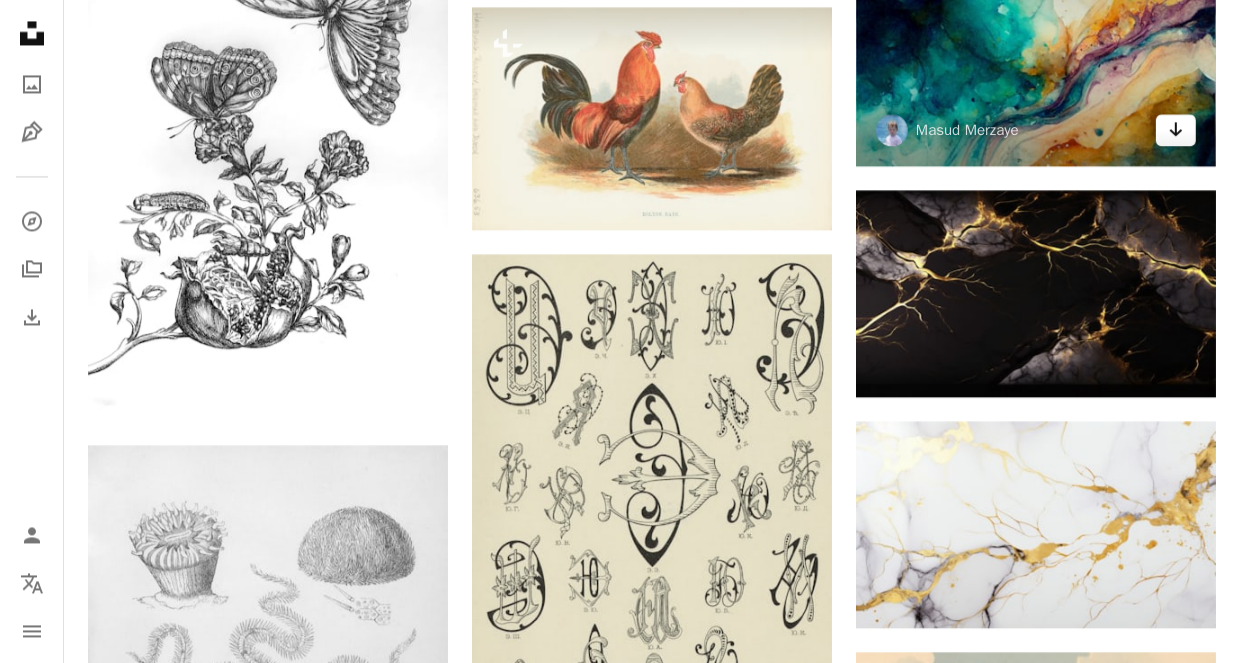 click on "Arrow pointing down" 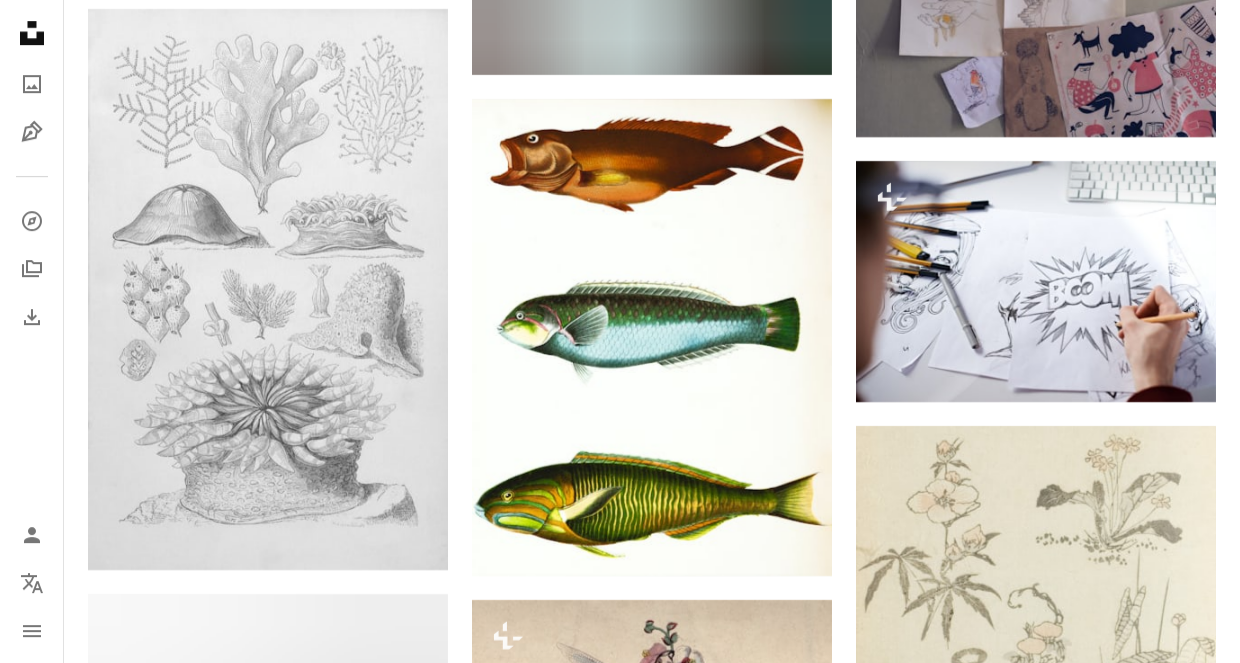 scroll, scrollTop: 36986, scrollLeft: 0, axis: vertical 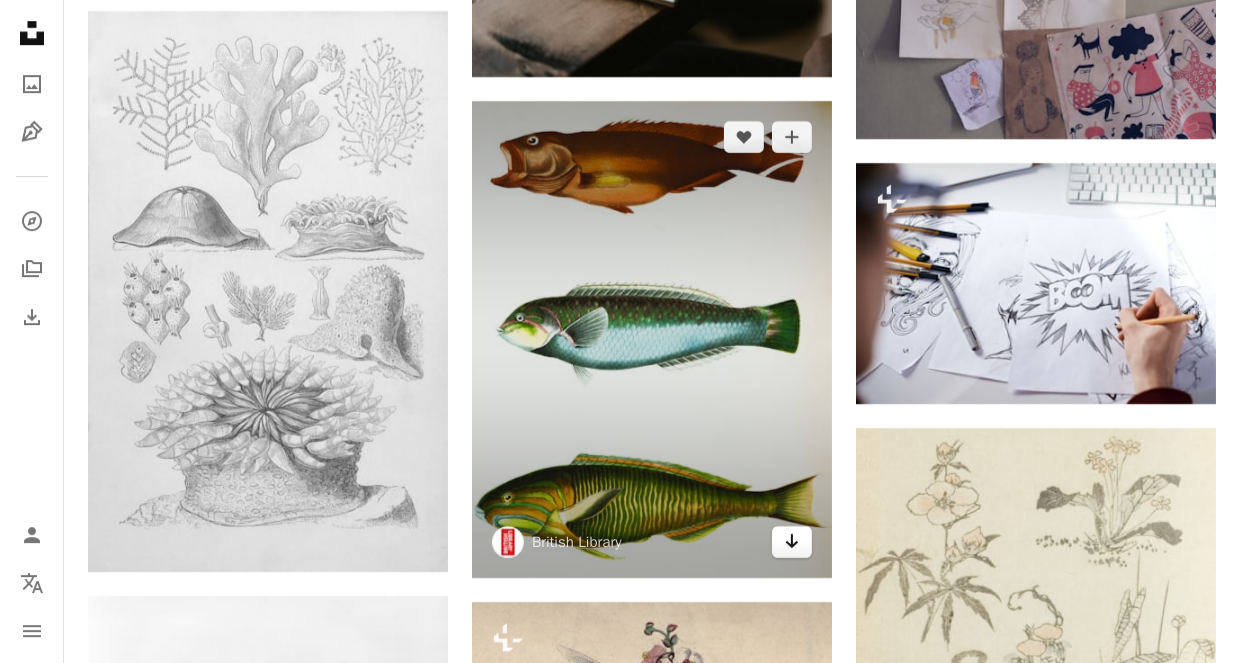 click on "Arrow pointing down" 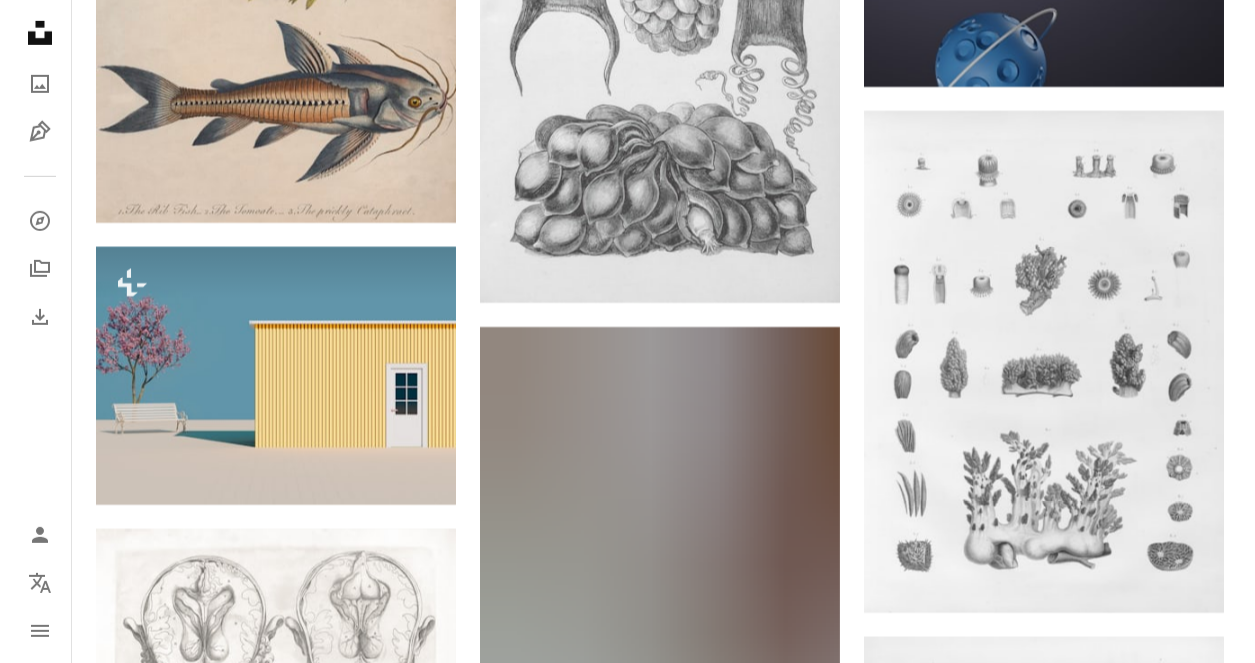 scroll, scrollTop: 38460, scrollLeft: 0, axis: vertical 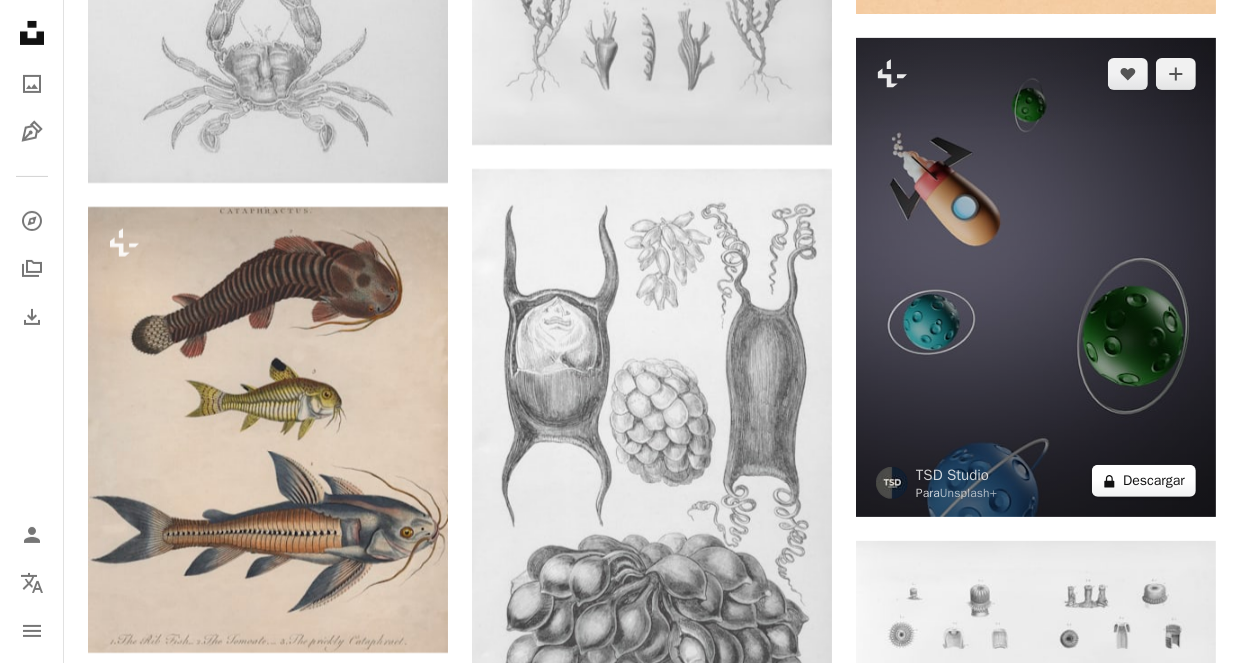 click on "A lock Descargar" at bounding box center [1144, 481] 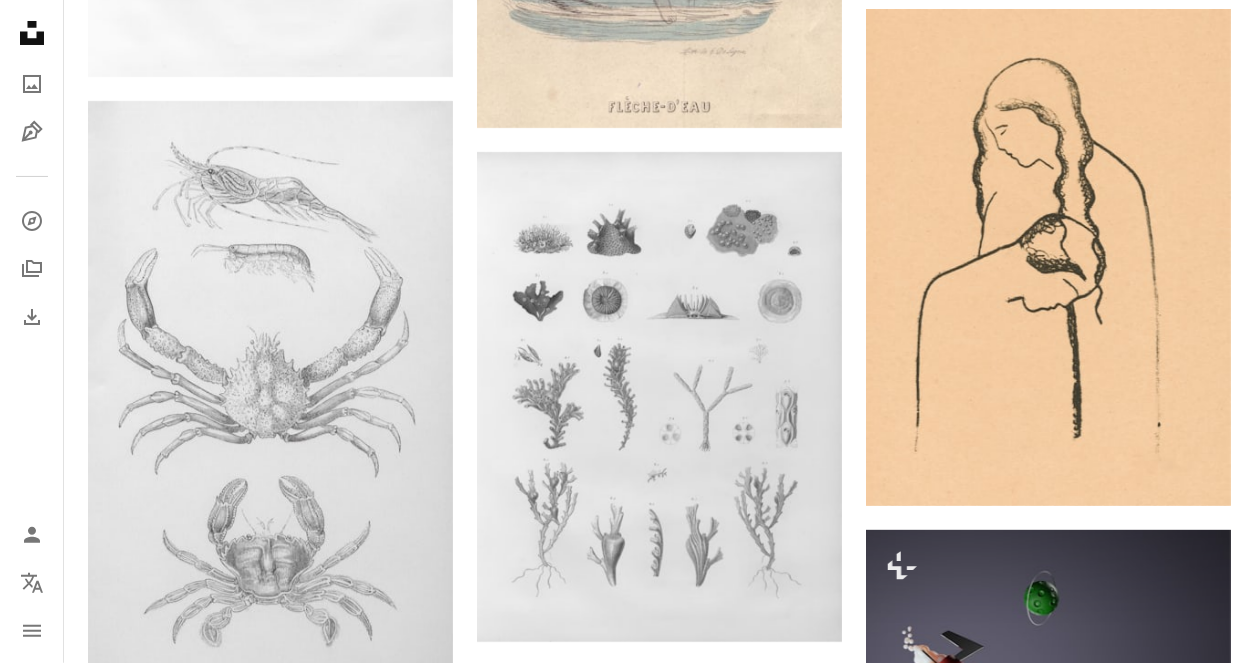 click on "Imágenes premium, listas para usar. Obtén acceso ilimitado. A plus sign Contenido solo para miembros añadido mensualmente A plus sign Descargas ilimitadas libres de derechos A plus sign Ilustraciones  Nuevo A plus sign Protecciones legales mejoradas anualmente 66 %  de descuento mensualmente 12 $   4 $ USD al mes * Obtener  Unsplash+ *Cuando se paga anualmente, se factura por adelantado  48 $ Más los impuestos aplicables. Se renueva automáticamente. Cancela cuando quieras." at bounding box center (805, 7085) 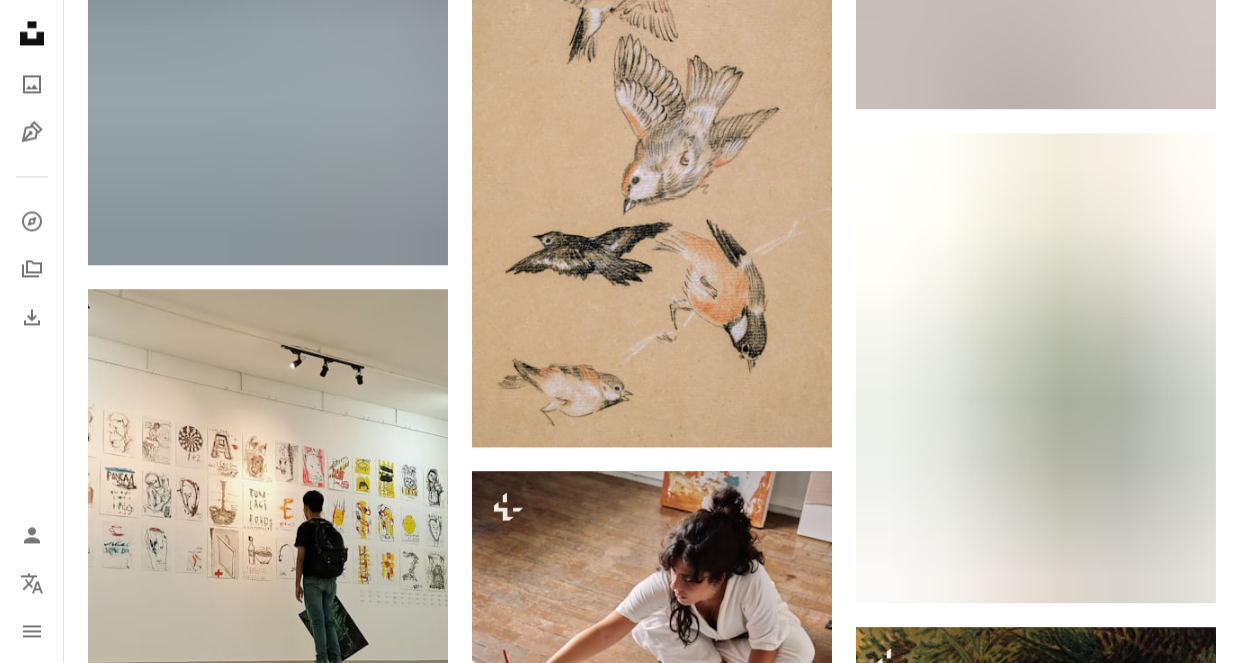 scroll, scrollTop: 54235, scrollLeft: 0, axis: vertical 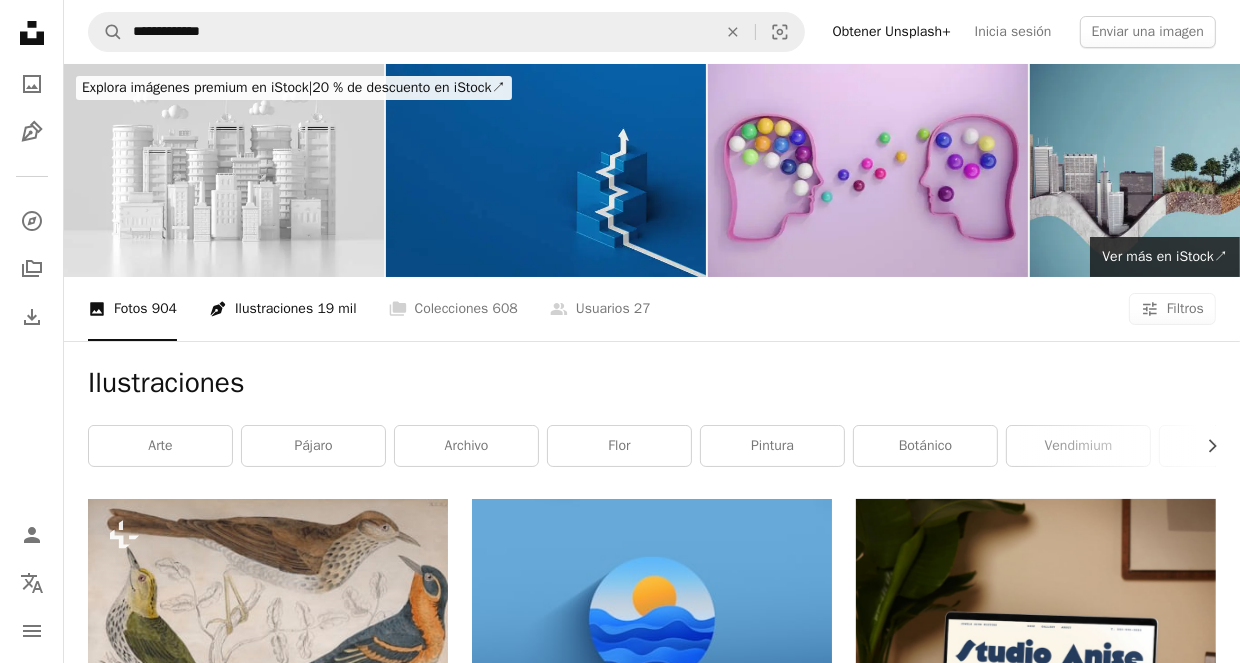 click on "19 mil" at bounding box center (336, 309) 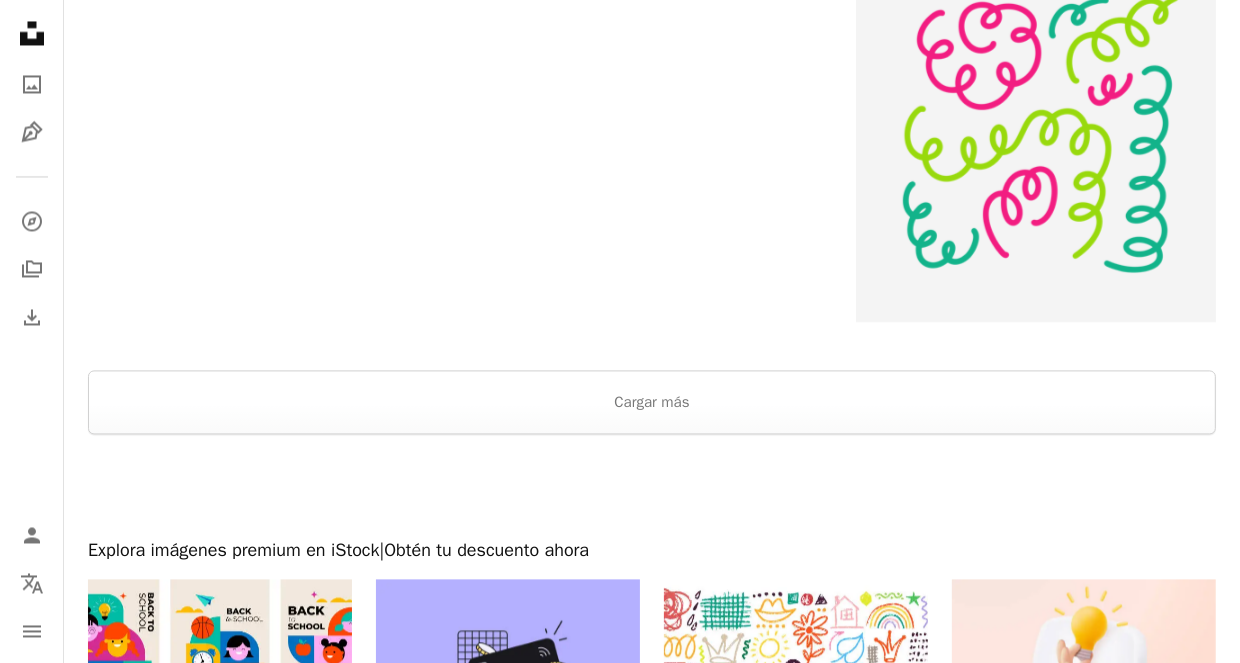 scroll, scrollTop: 3380, scrollLeft: 0, axis: vertical 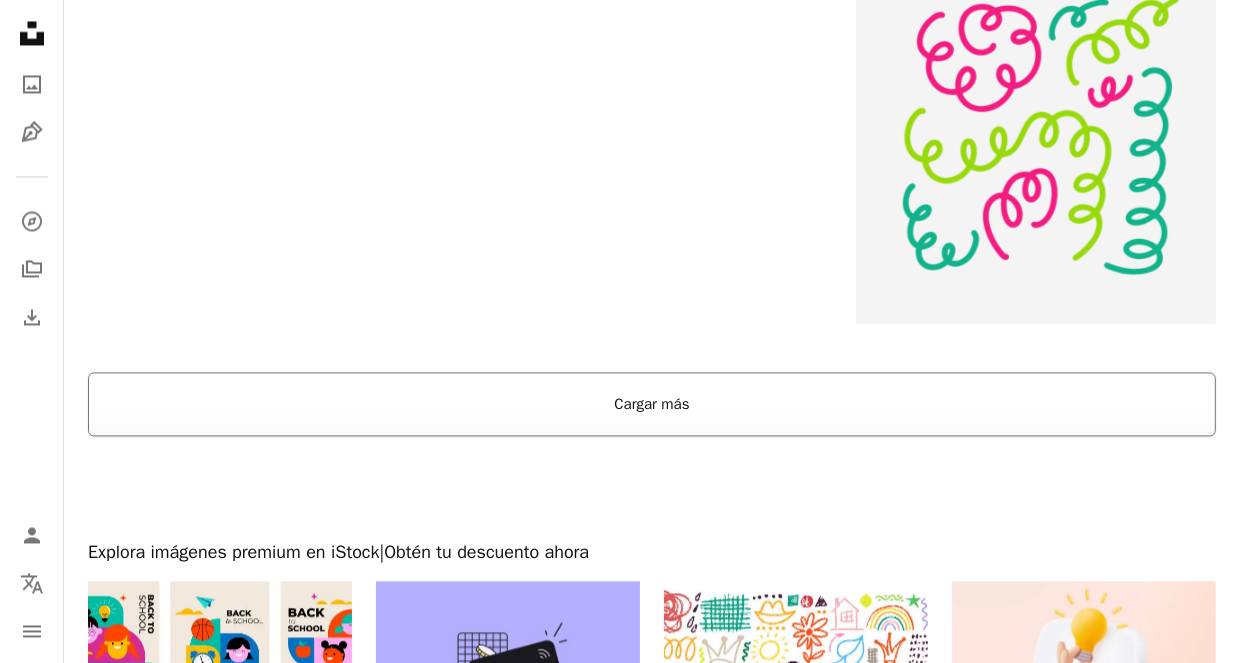 click on "Cargar más" at bounding box center (652, 404) 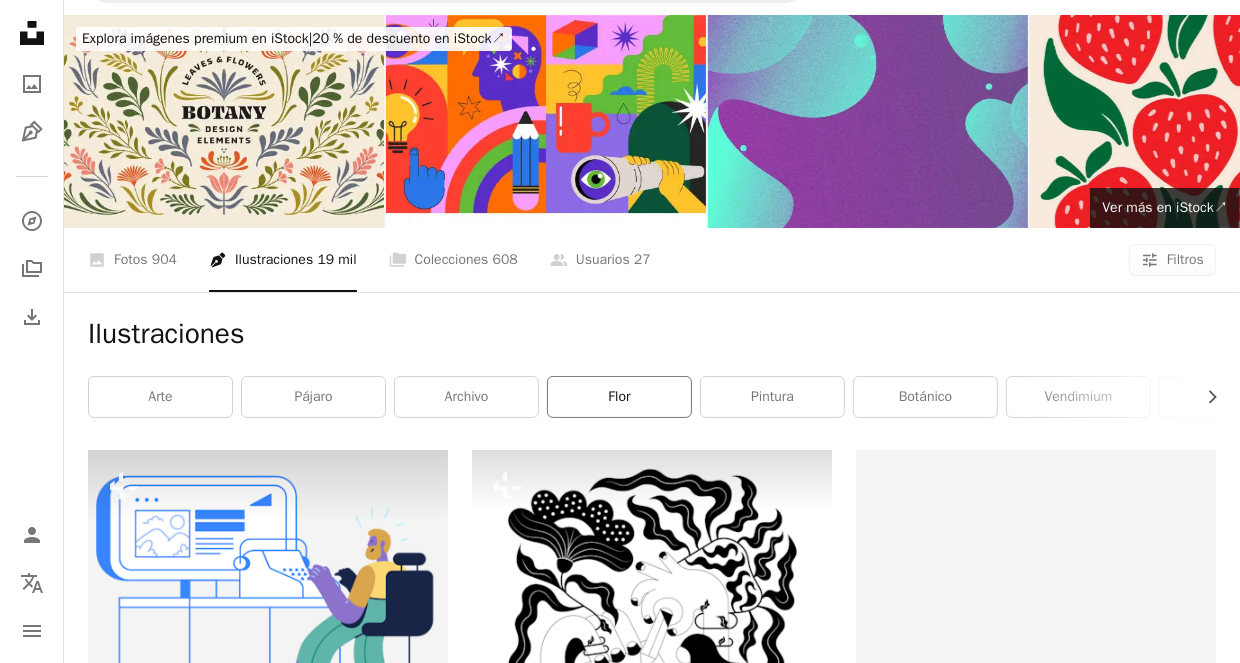 scroll, scrollTop: 64, scrollLeft: 0, axis: vertical 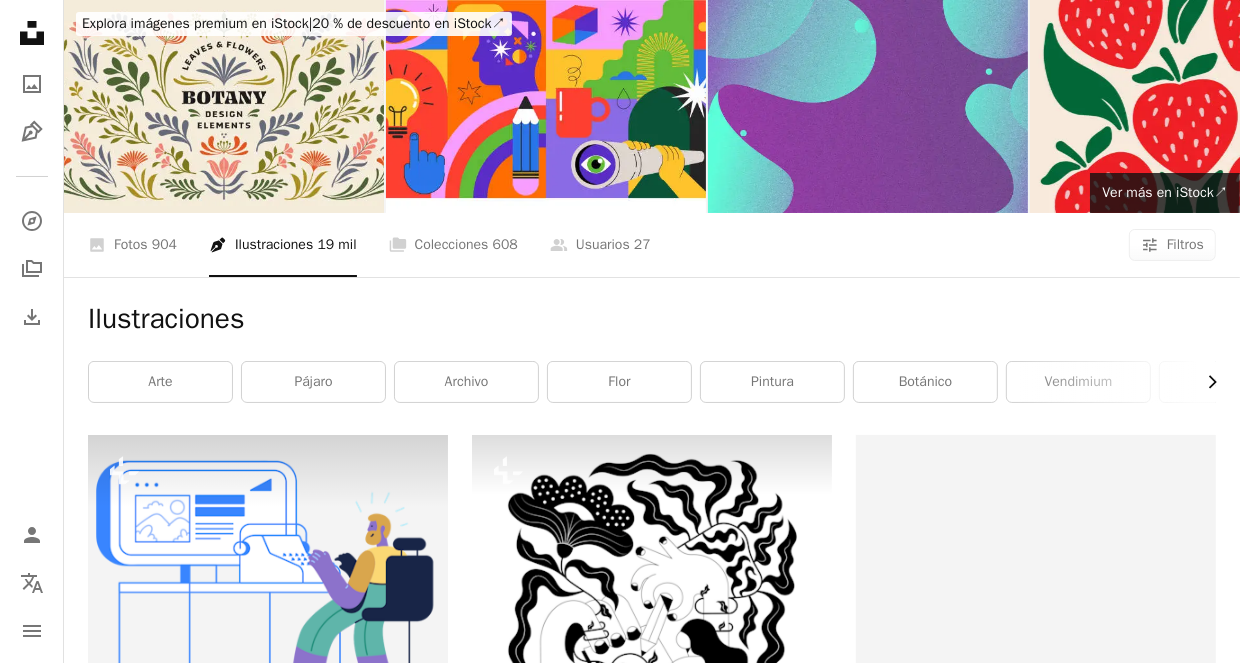 click on "Chevron right" 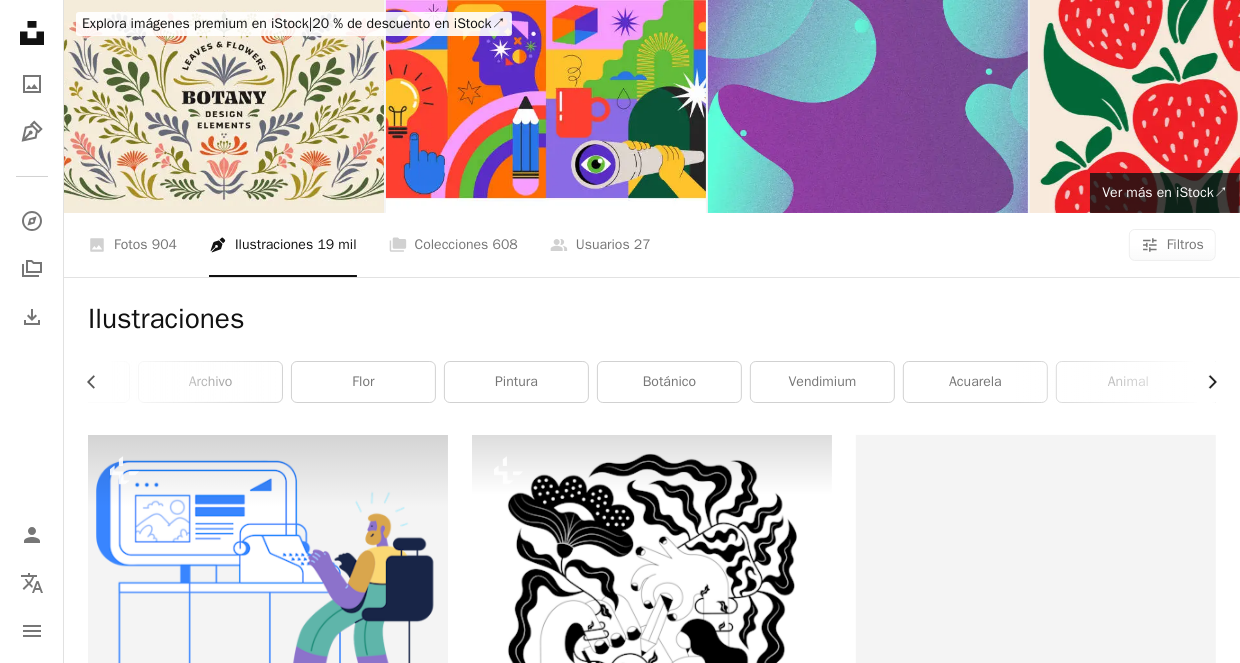 scroll, scrollTop: 0, scrollLeft: 300, axis: horizontal 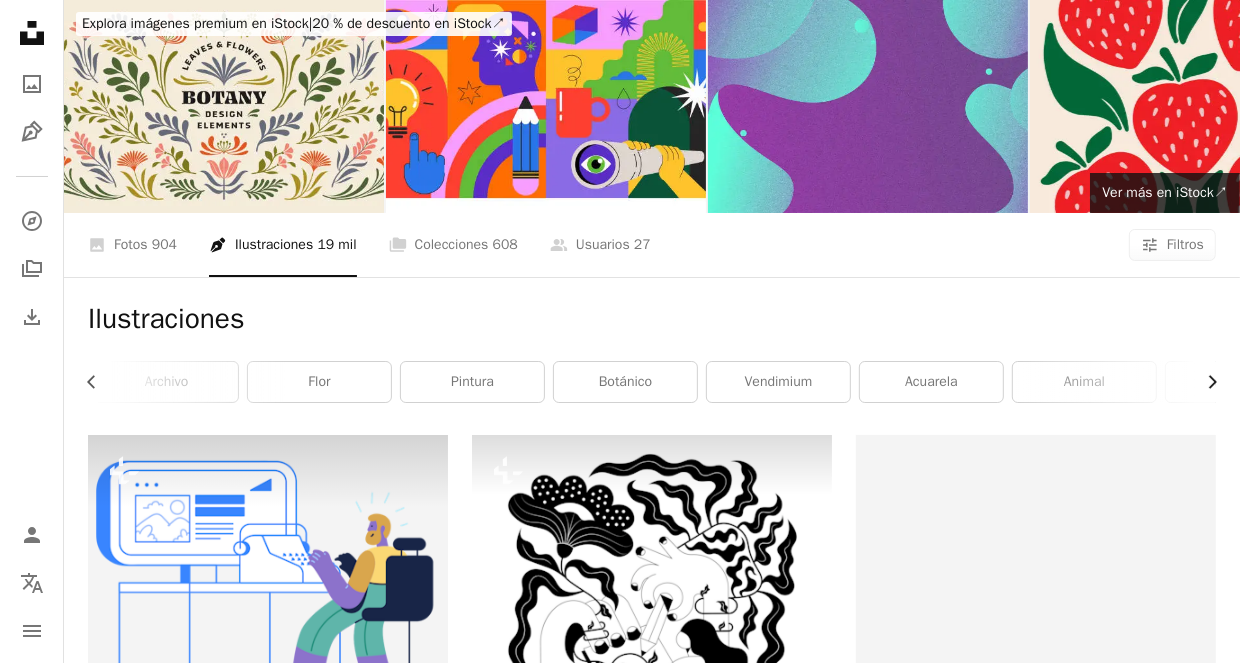 click on "Chevron right" 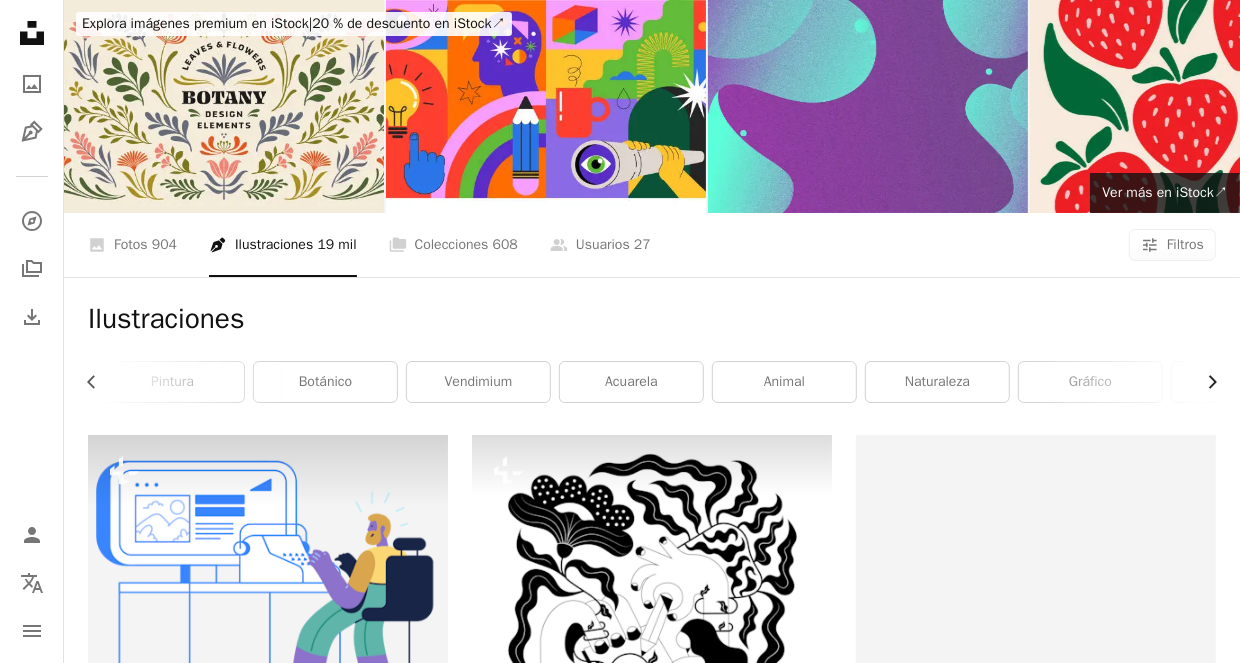 click on "Chevron right" 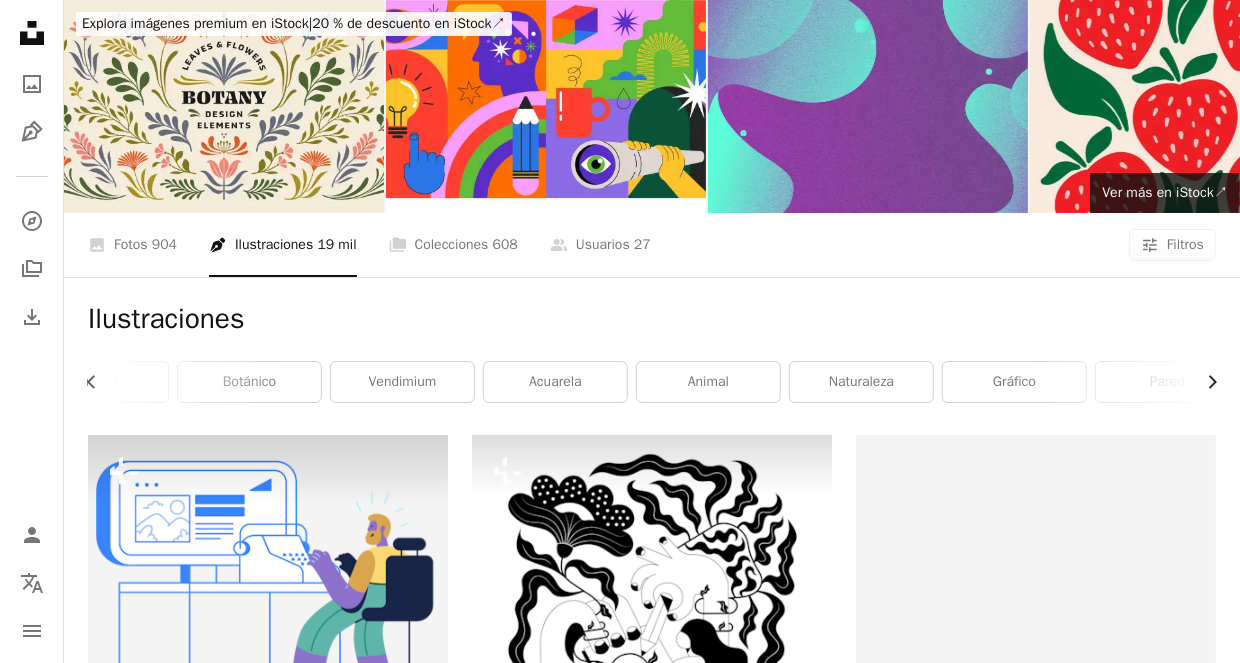 scroll, scrollTop: 0, scrollLeft: 699, axis: horizontal 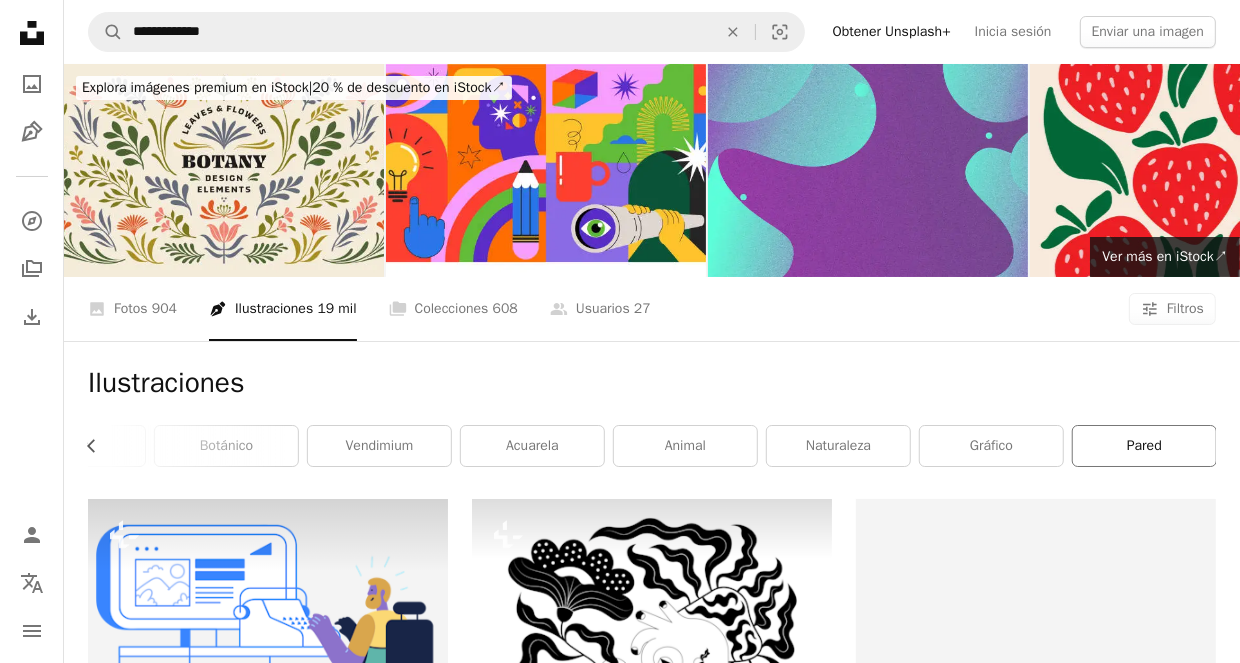 click on "pared" at bounding box center (1144, 446) 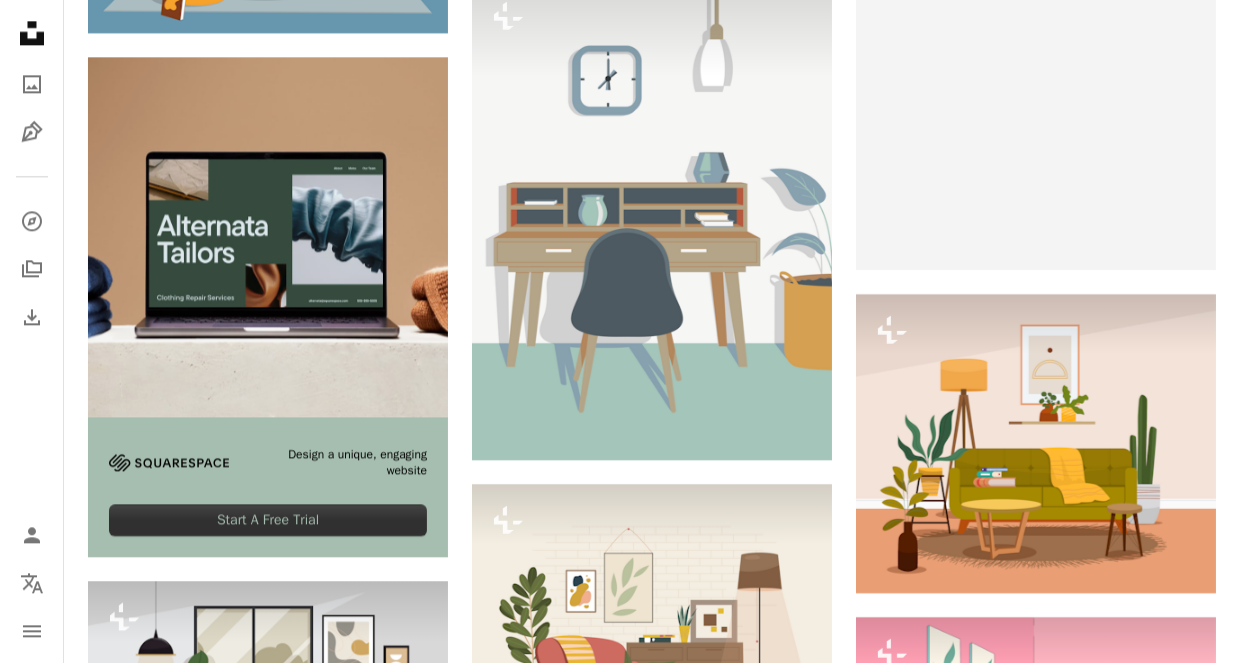 scroll, scrollTop: 4177, scrollLeft: 0, axis: vertical 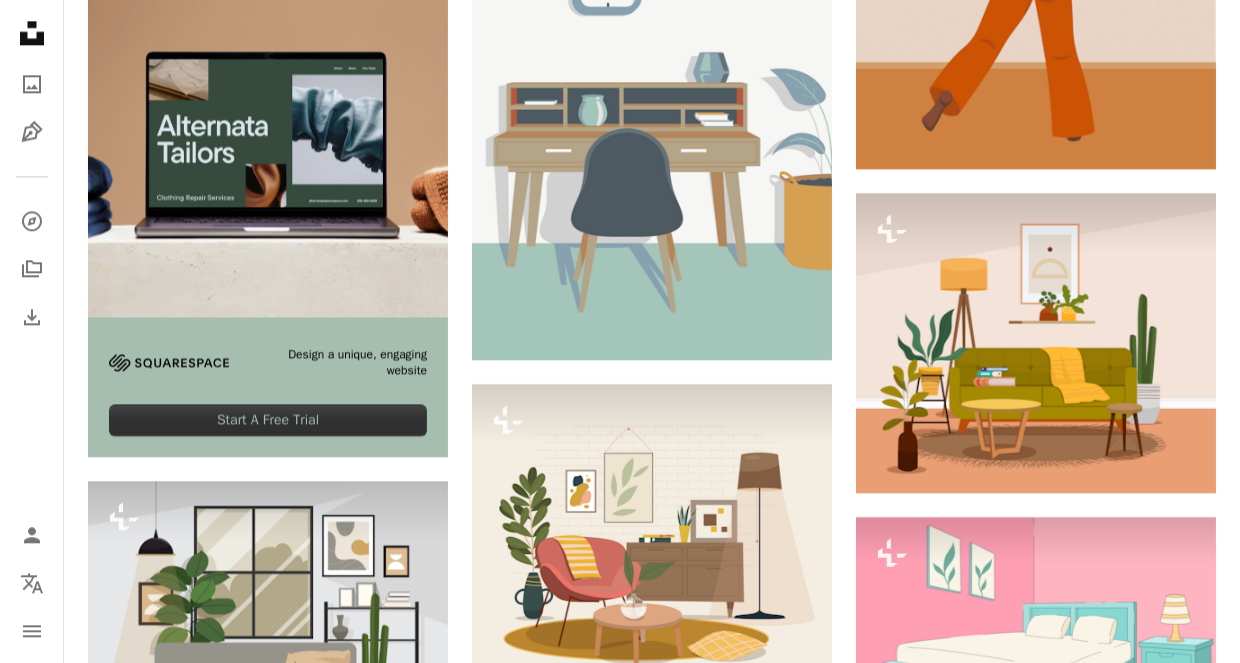 click at bounding box center (268, 137) 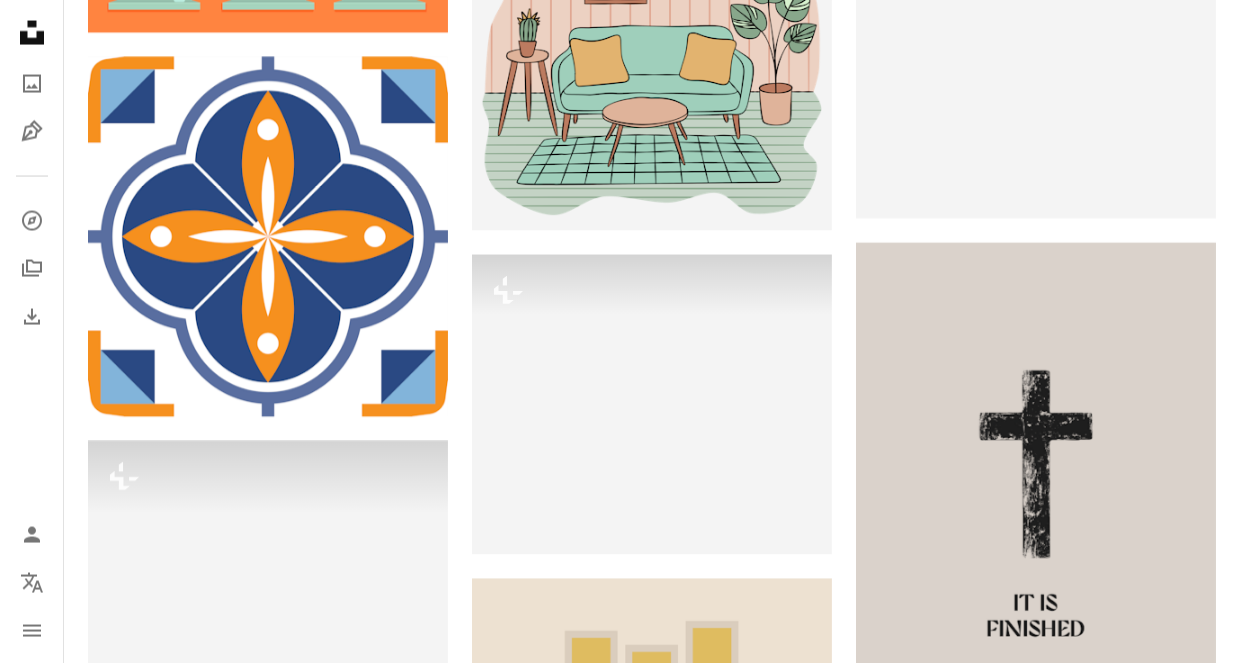 scroll, scrollTop: 9011, scrollLeft: 0, axis: vertical 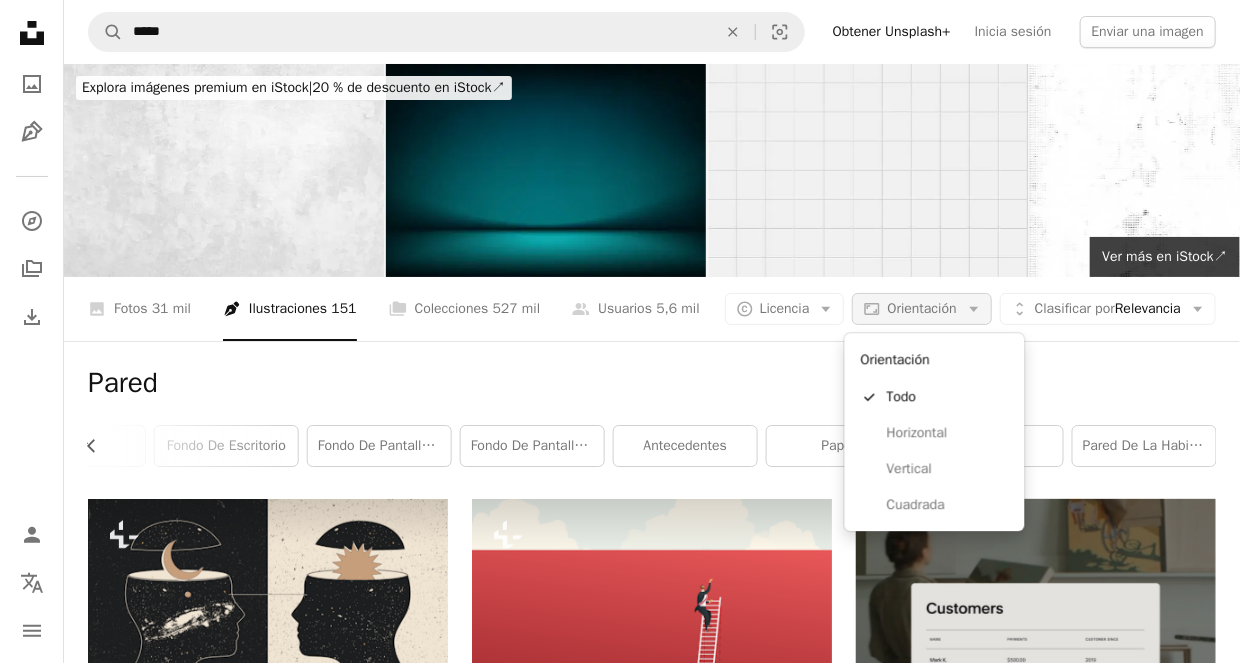 click on "Orientación" at bounding box center (921, 308) 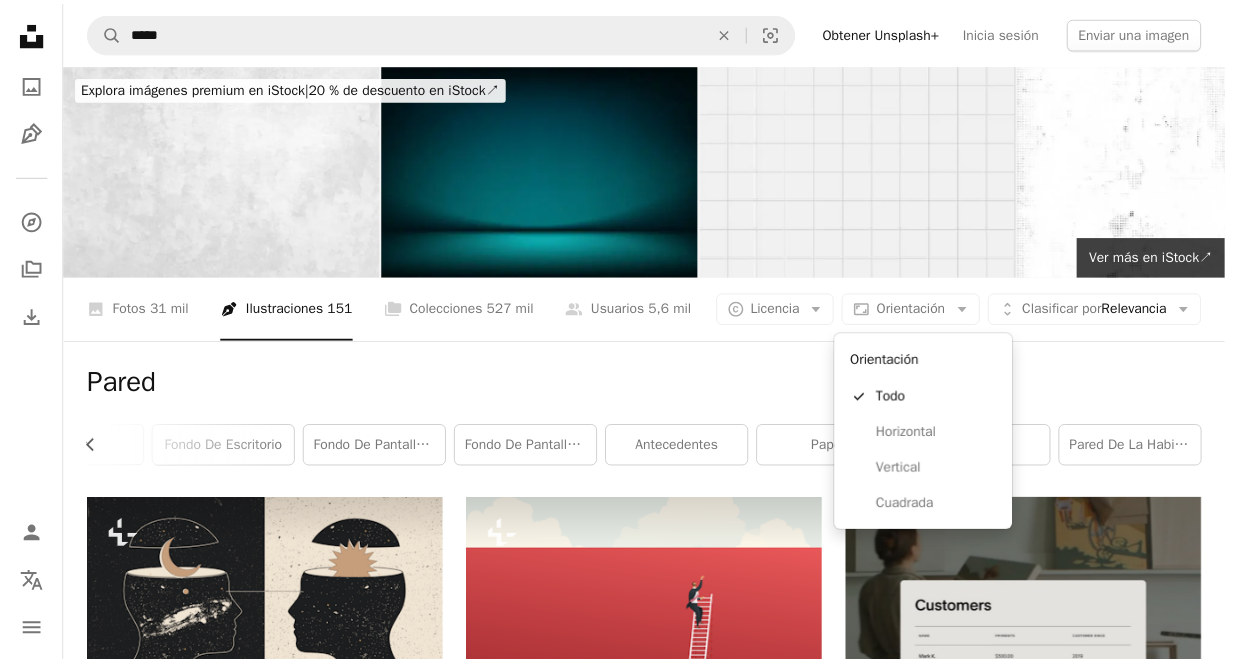 scroll, scrollTop: 0, scrollLeft: 684, axis: horizontal 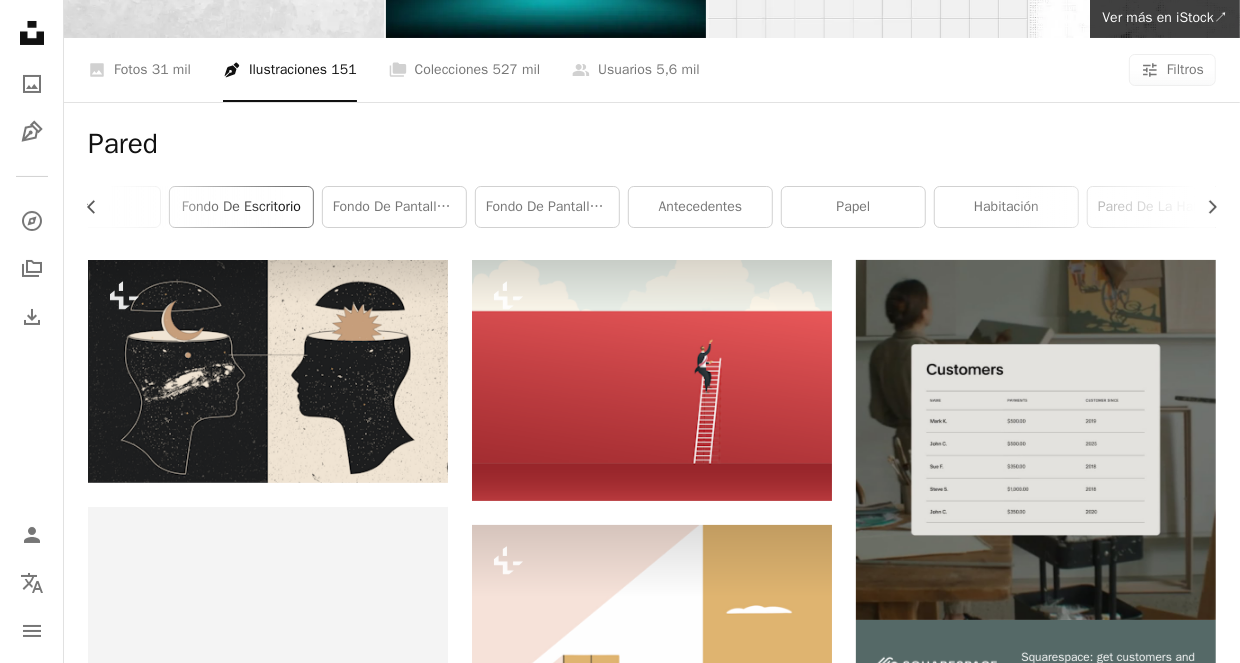 click on "Fondo de escritorio" at bounding box center [241, 207] 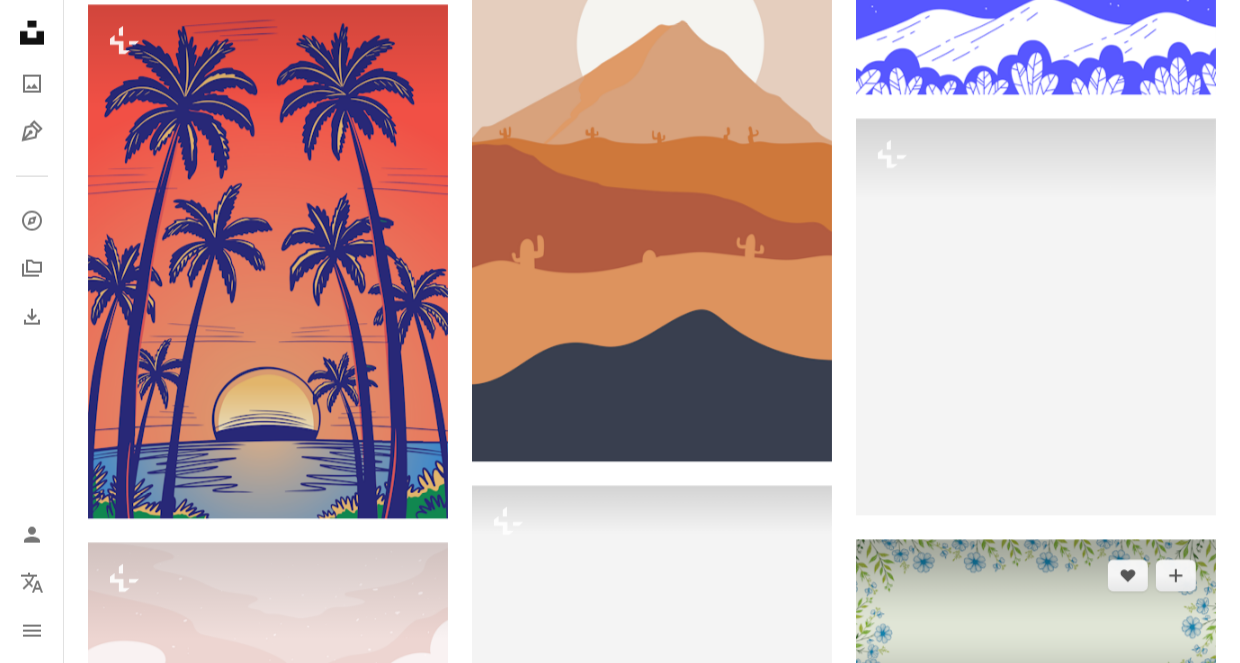 scroll, scrollTop: 27680, scrollLeft: 0, axis: vertical 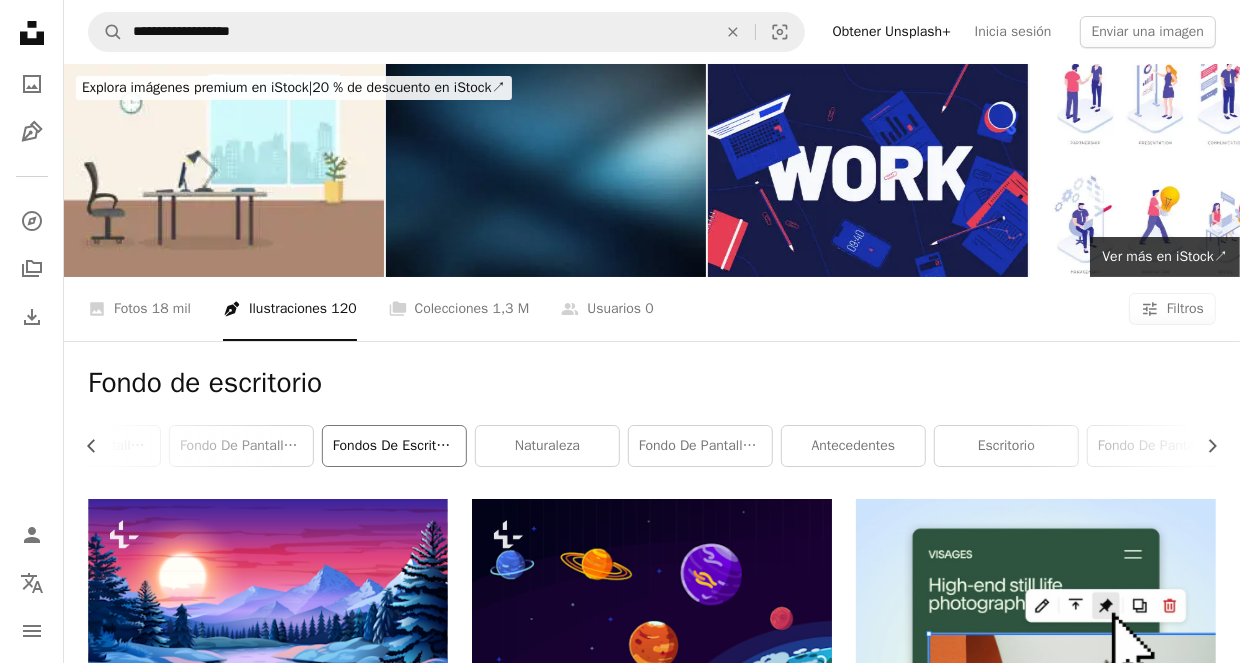 click on "Fondos de escritorio" at bounding box center (394, 446) 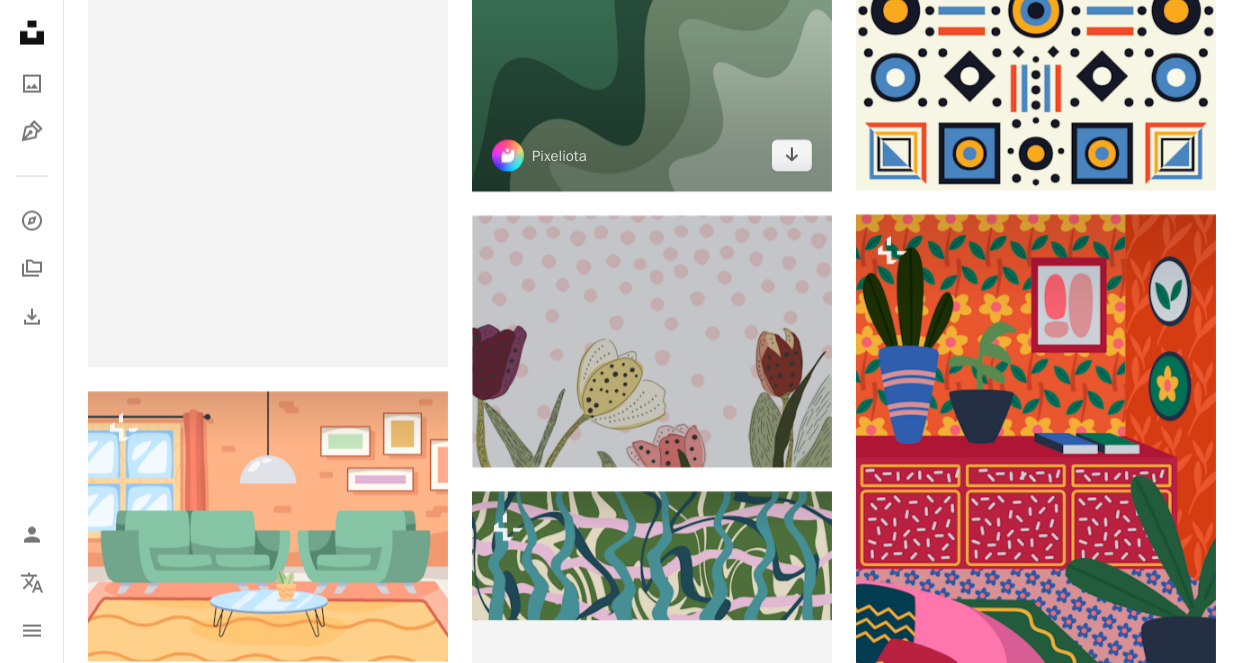 scroll, scrollTop: 21665, scrollLeft: 0, axis: vertical 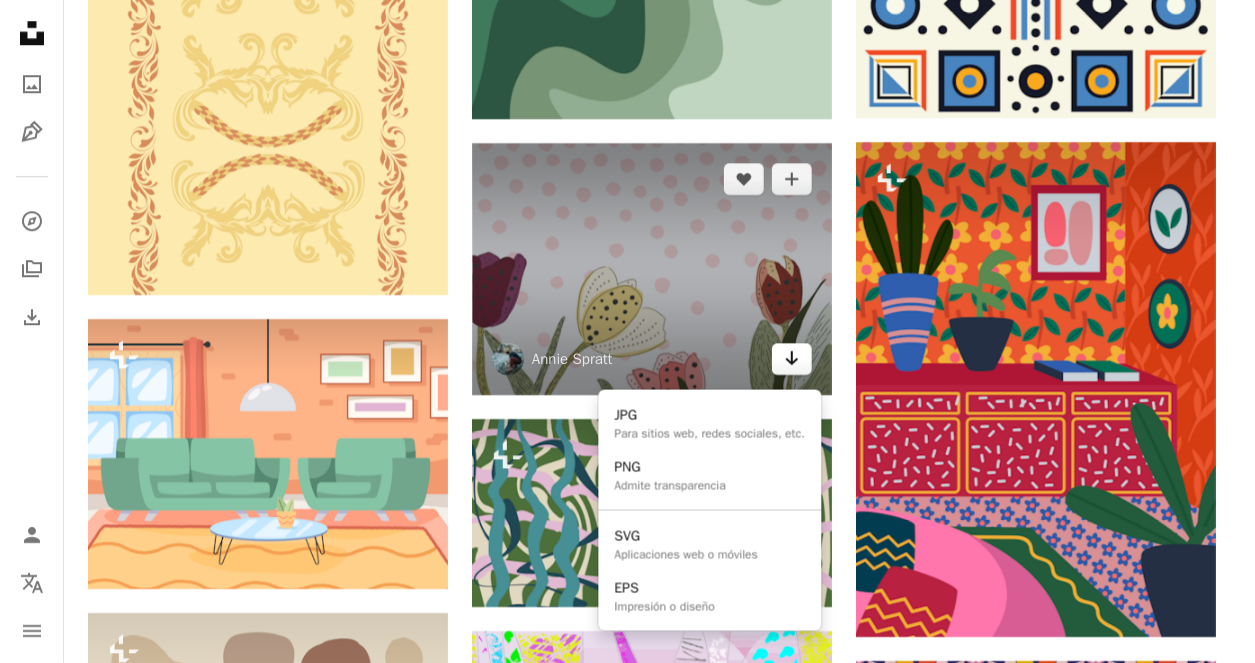 click 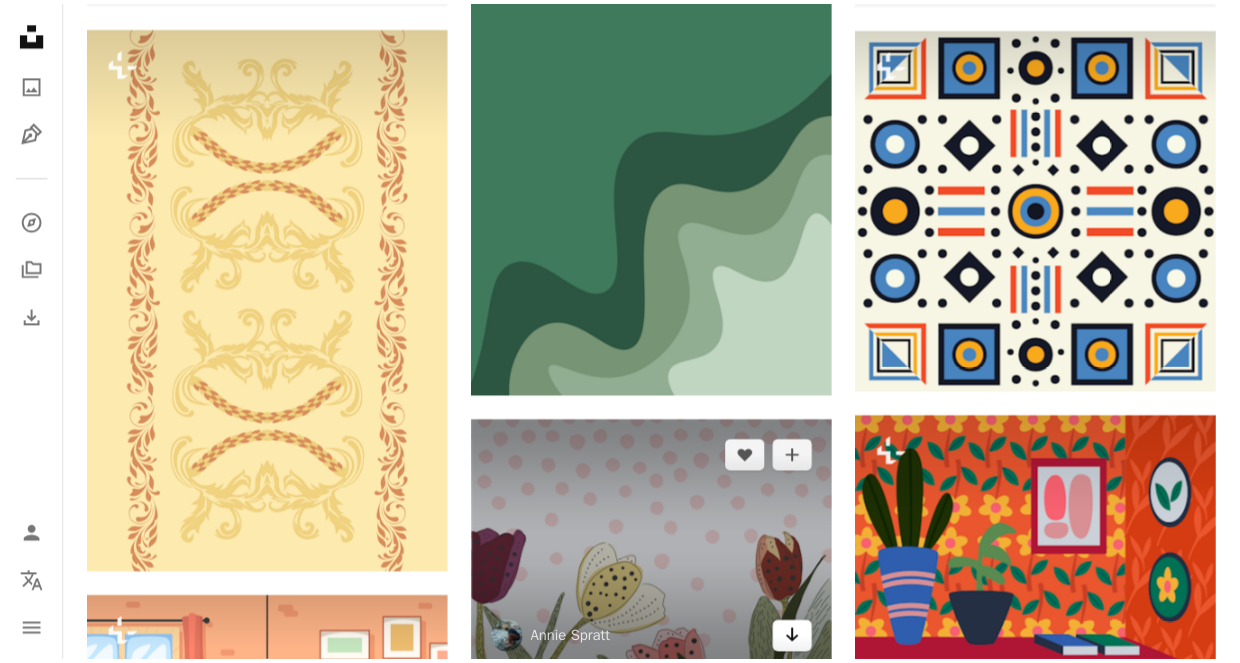scroll, scrollTop: 21665, scrollLeft: 0, axis: vertical 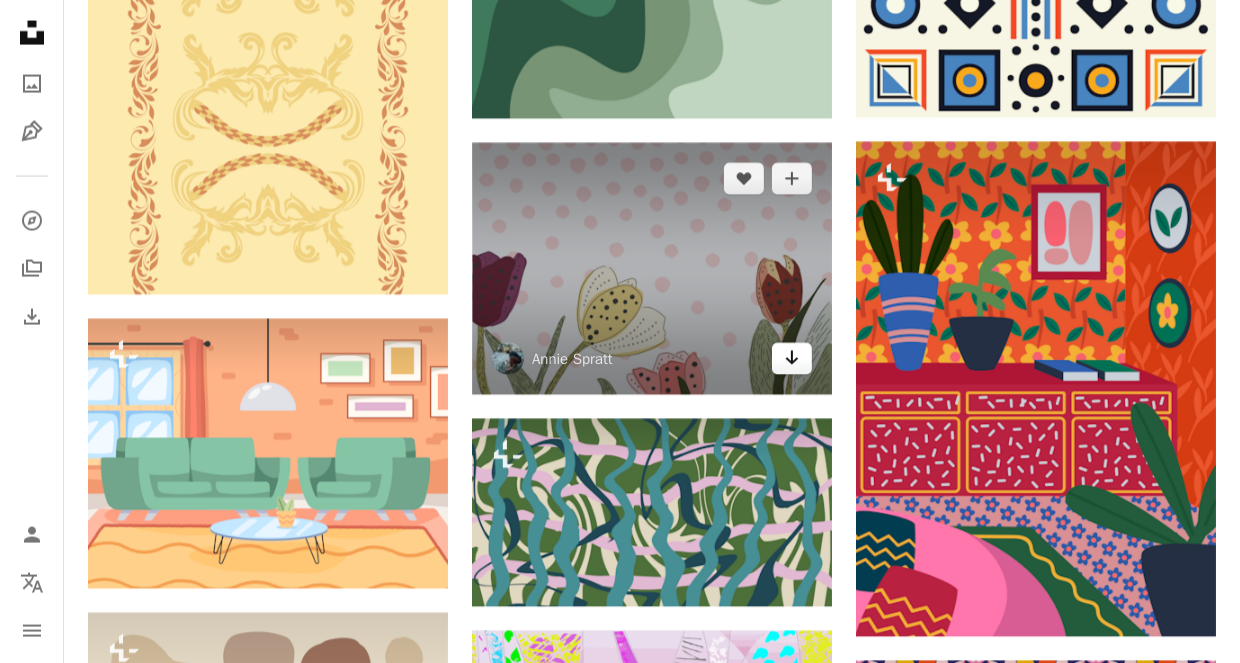 click 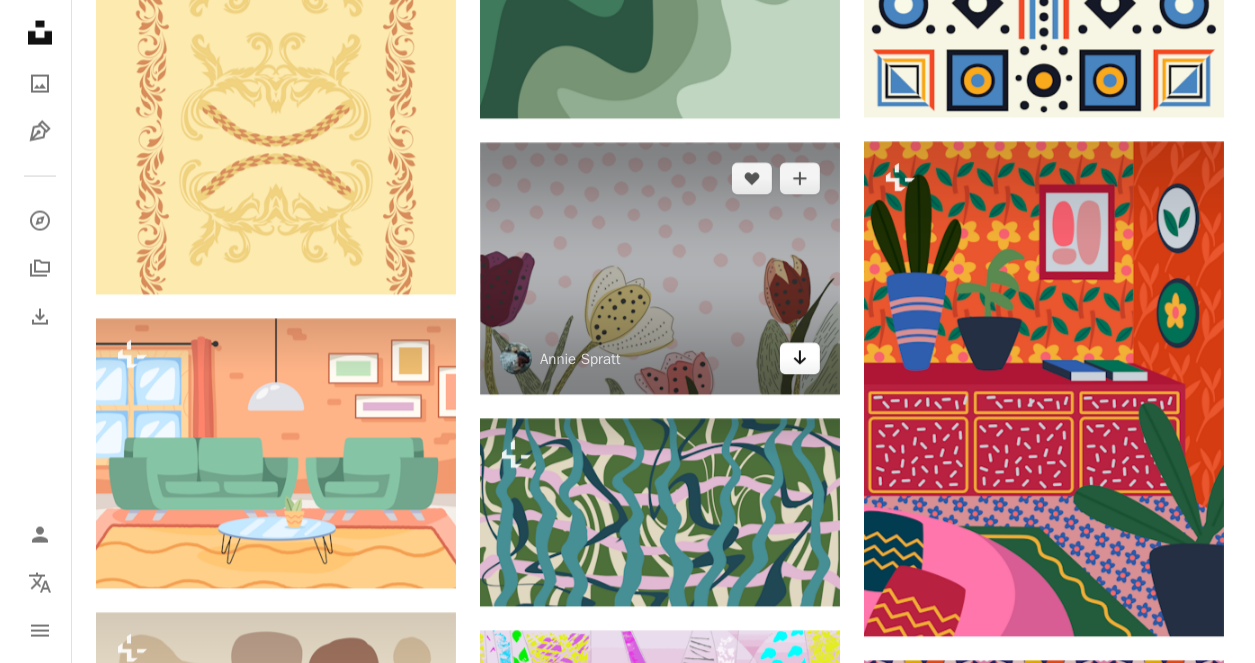 scroll, scrollTop: 0, scrollLeft: 0, axis: both 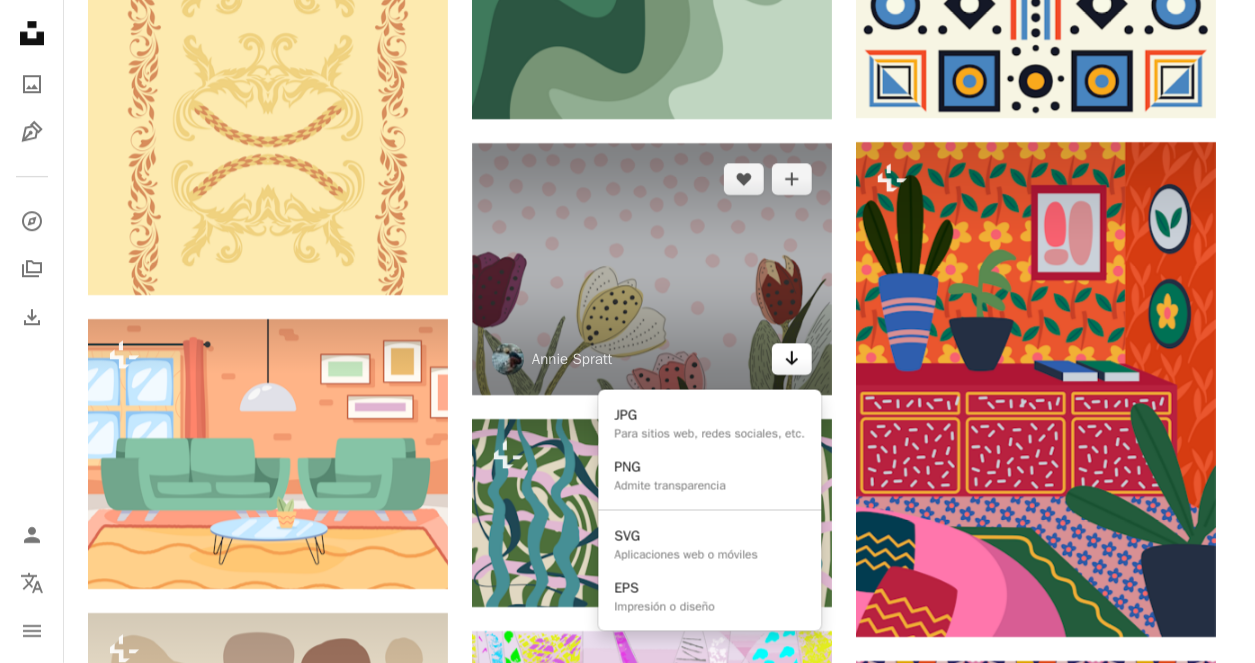 click 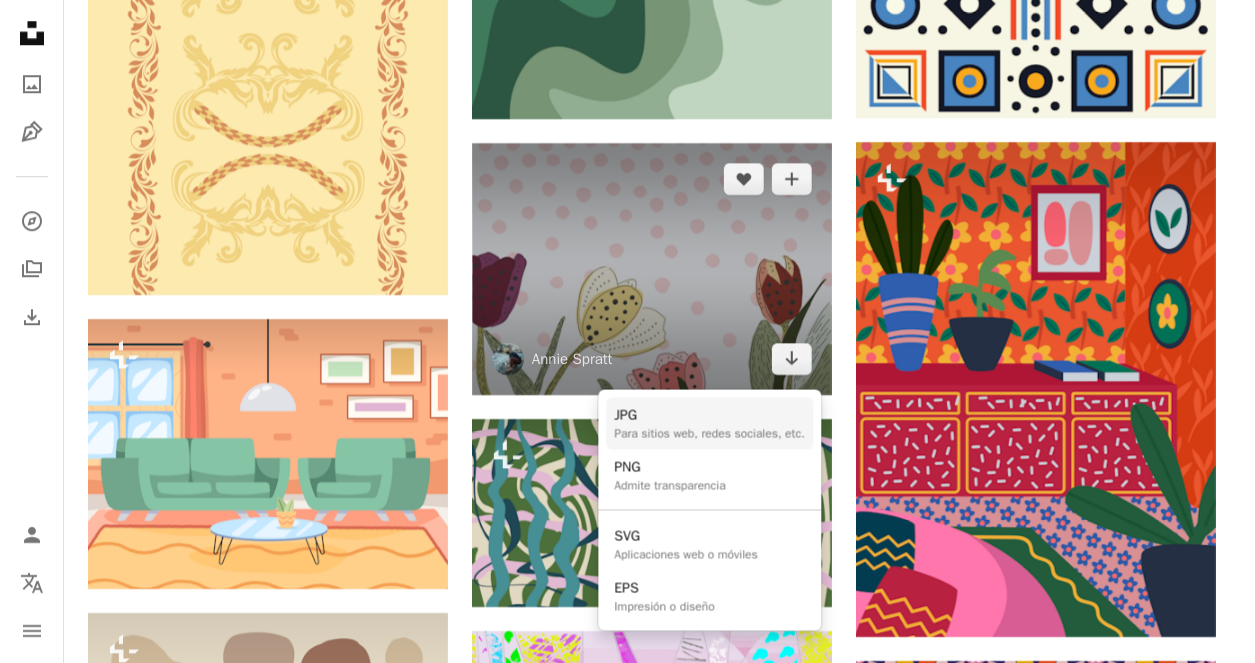 click on "Para sitios web, redes sociales, etc." at bounding box center (710, 433) 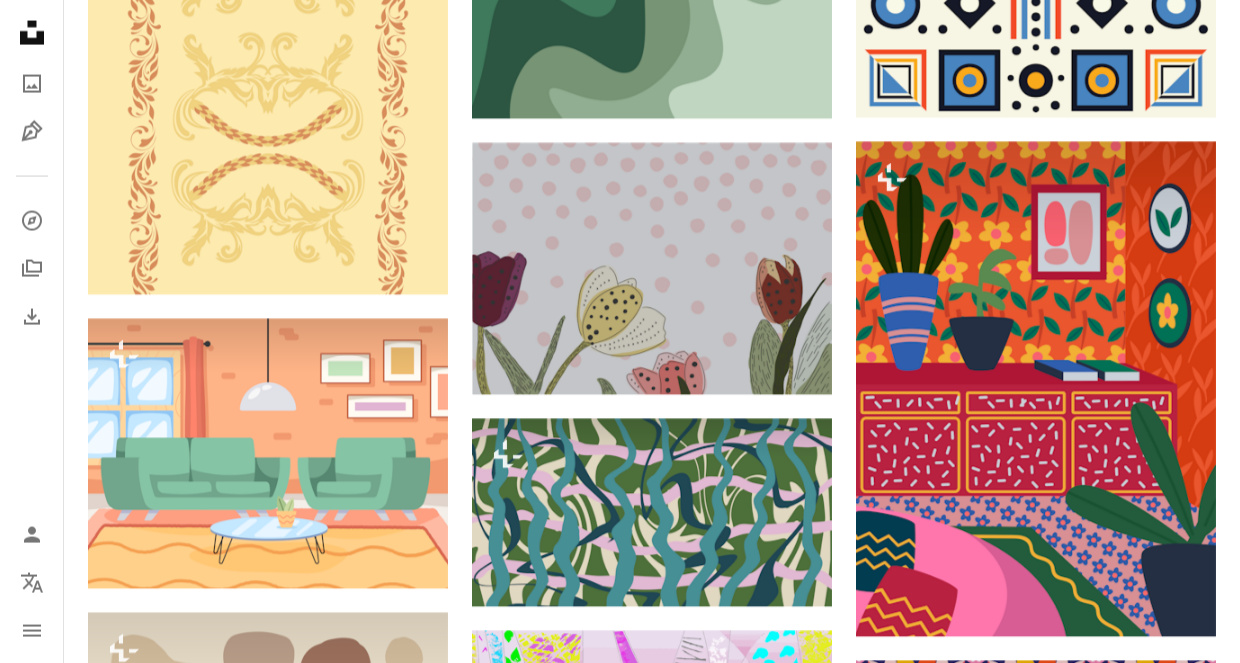 scroll, scrollTop: 38447, scrollLeft: 0, axis: vertical 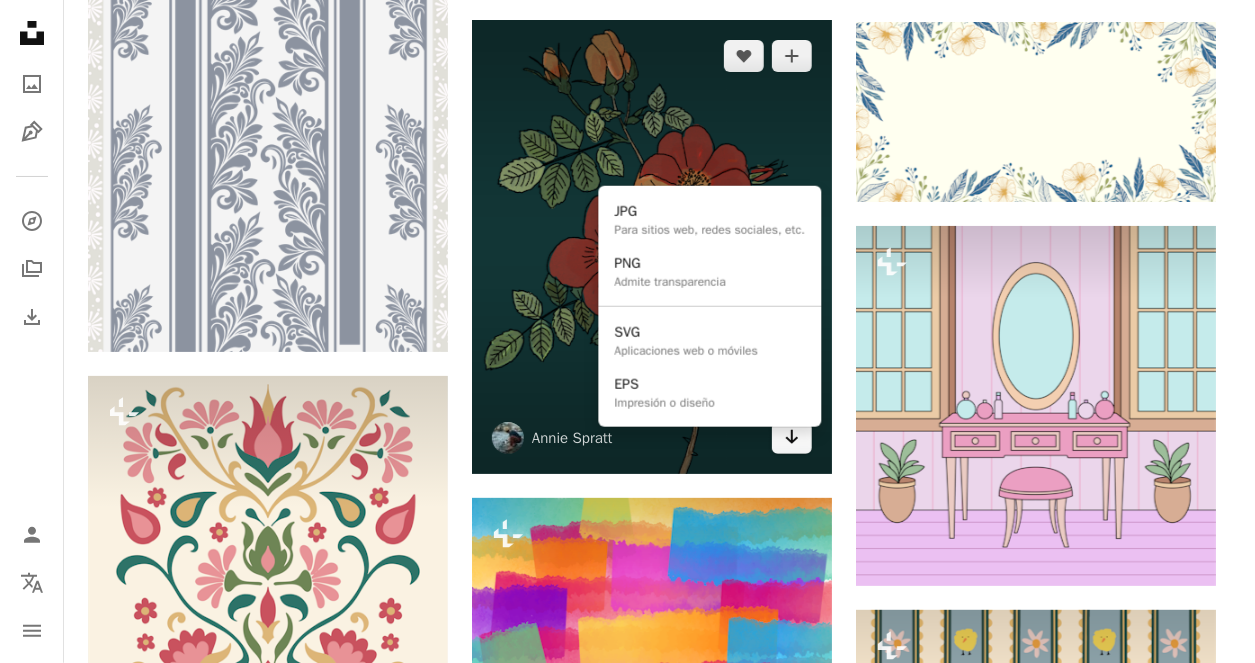 click on "Arrow pointing down" 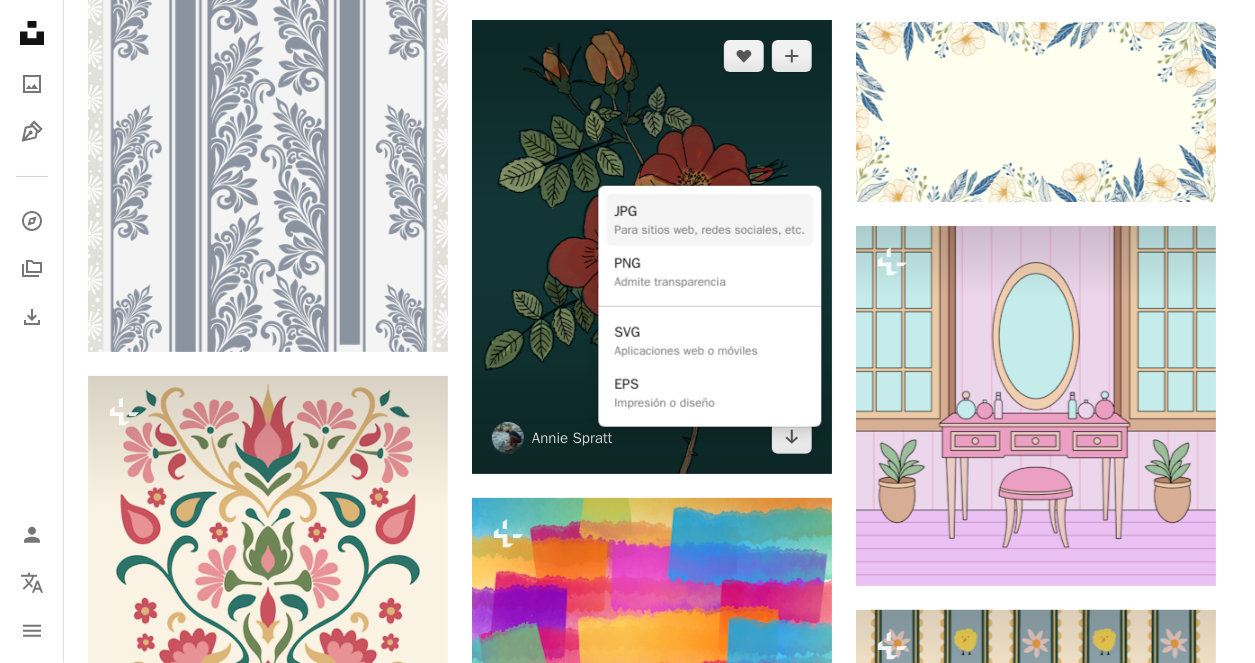 click on "Para sitios web, redes sociales, etc." at bounding box center [710, 230] 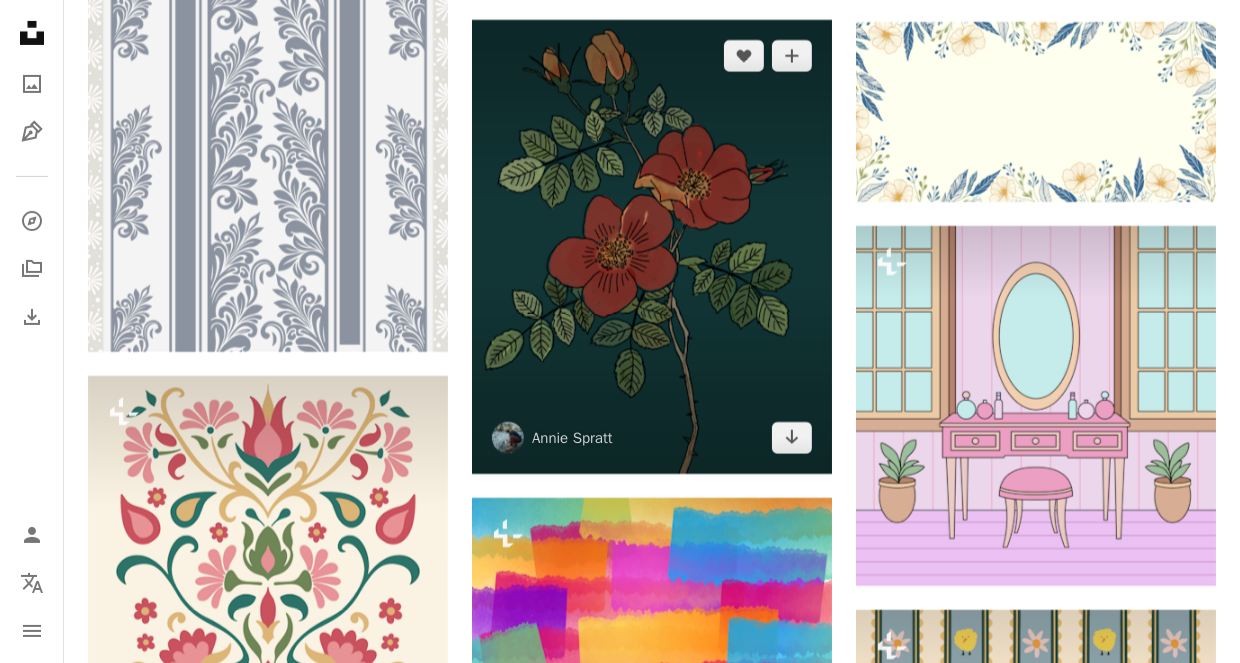 scroll, scrollTop: 45165, scrollLeft: 0, axis: vertical 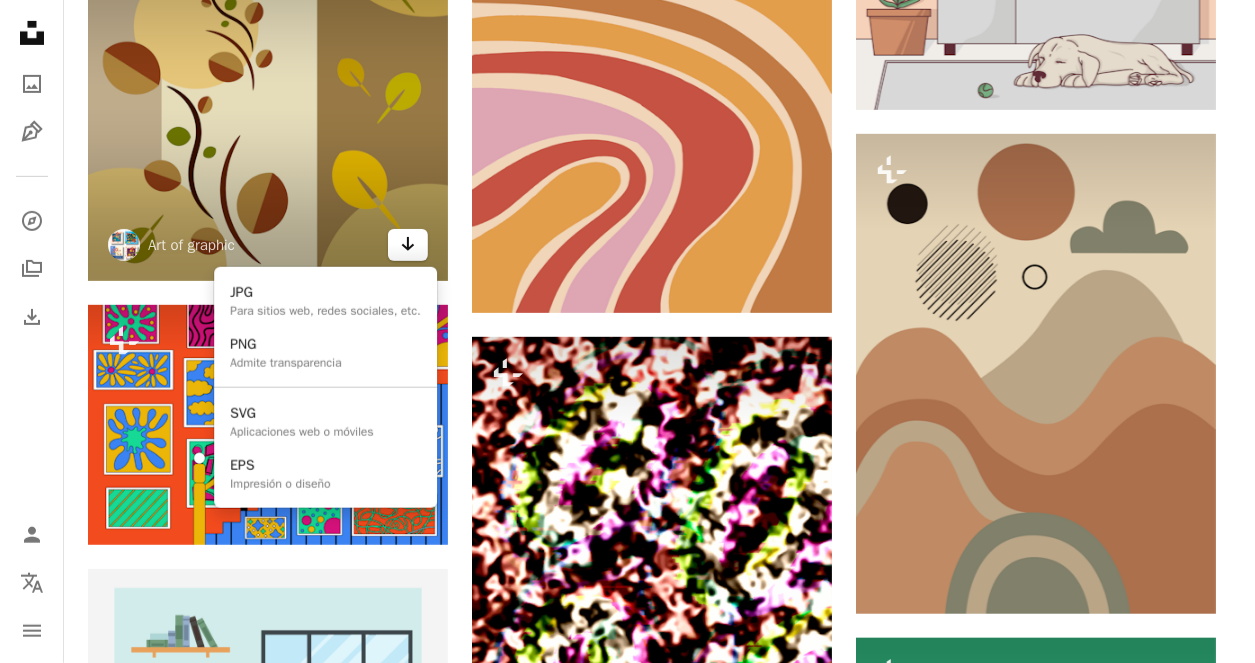 click on "Arrow pointing down" 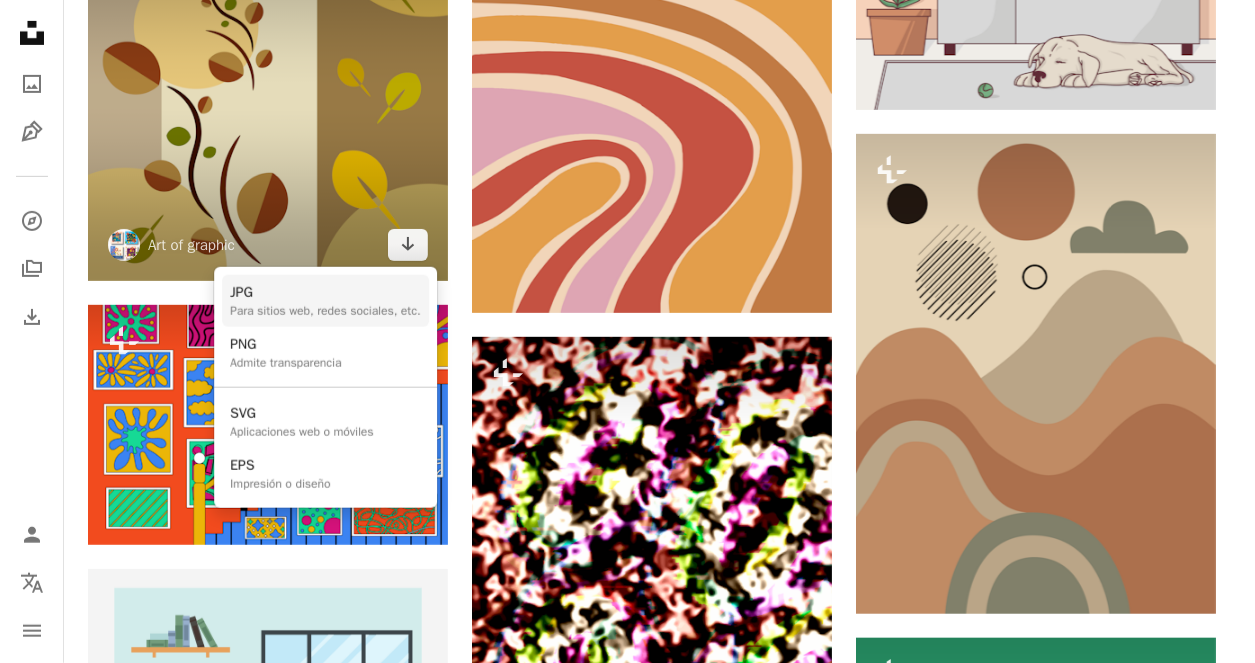 click on "JPG" at bounding box center (325, 293) 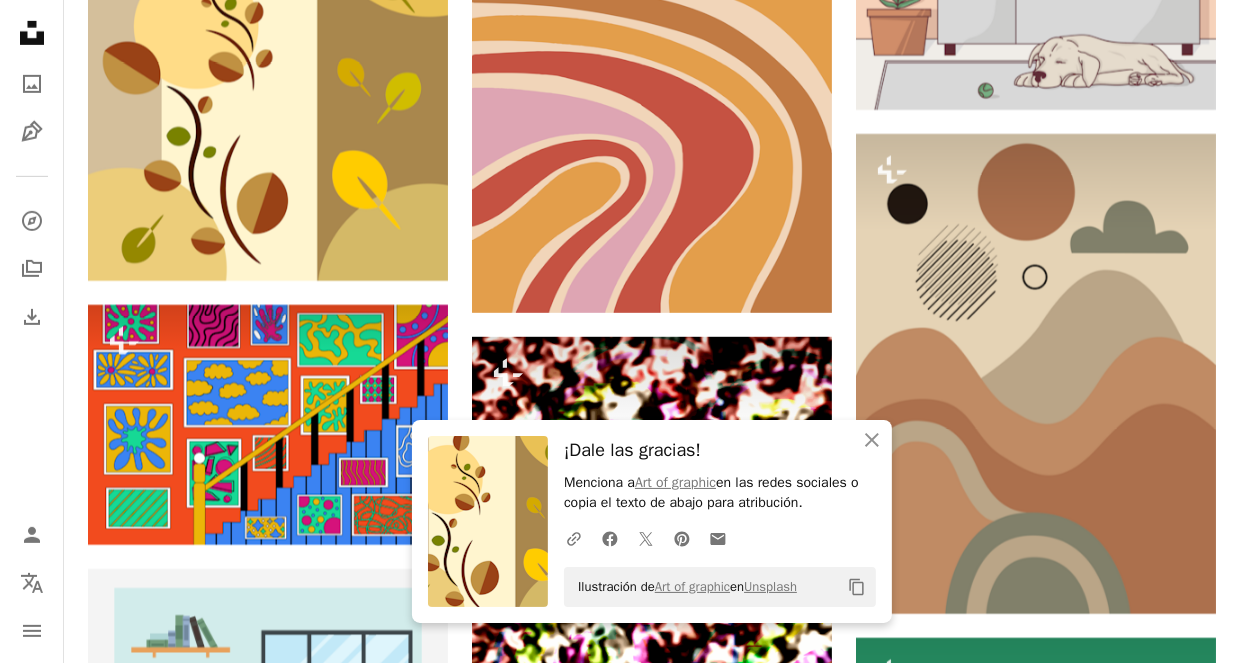 scroll, scrollTop: 48519, scrollLeft: 0, axis: vertical 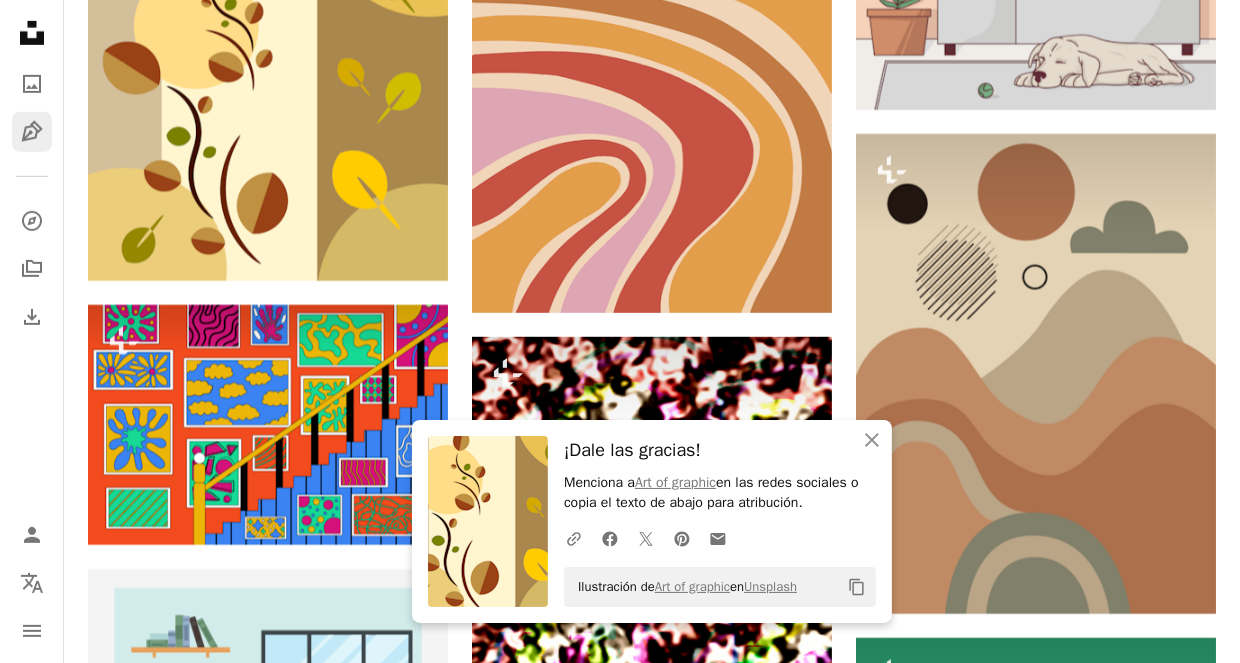 click 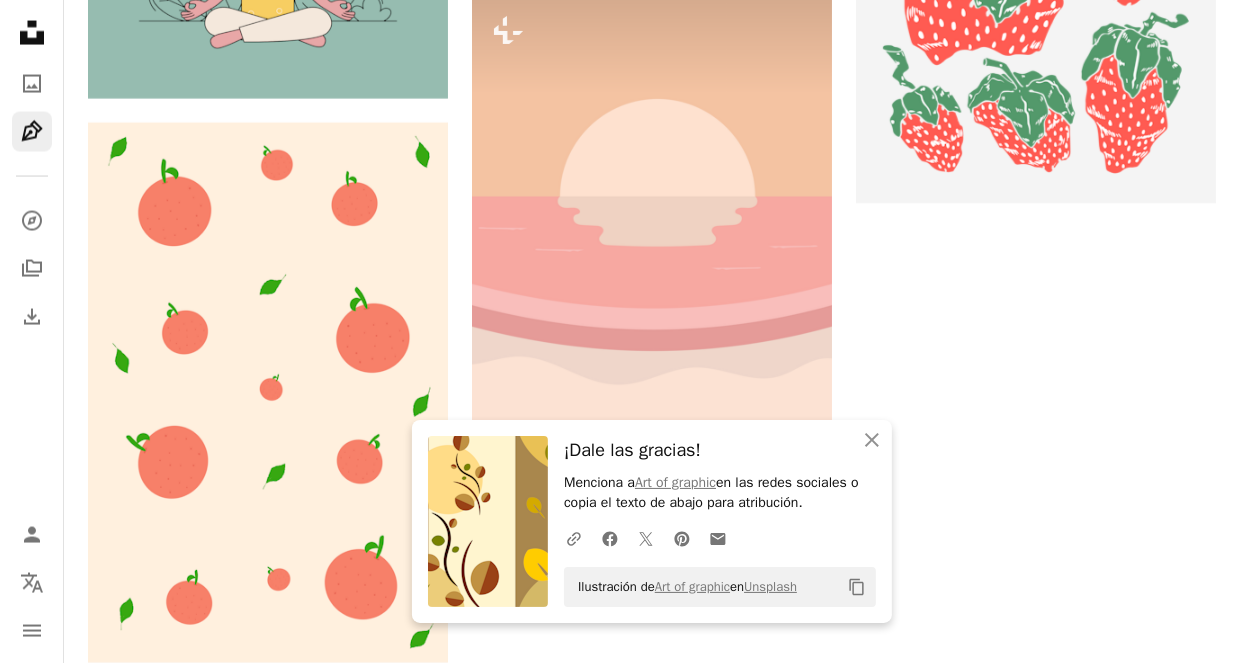 click on "10 Free Illustrations #1 10 imágenes" at bounding box center [233, -2474] 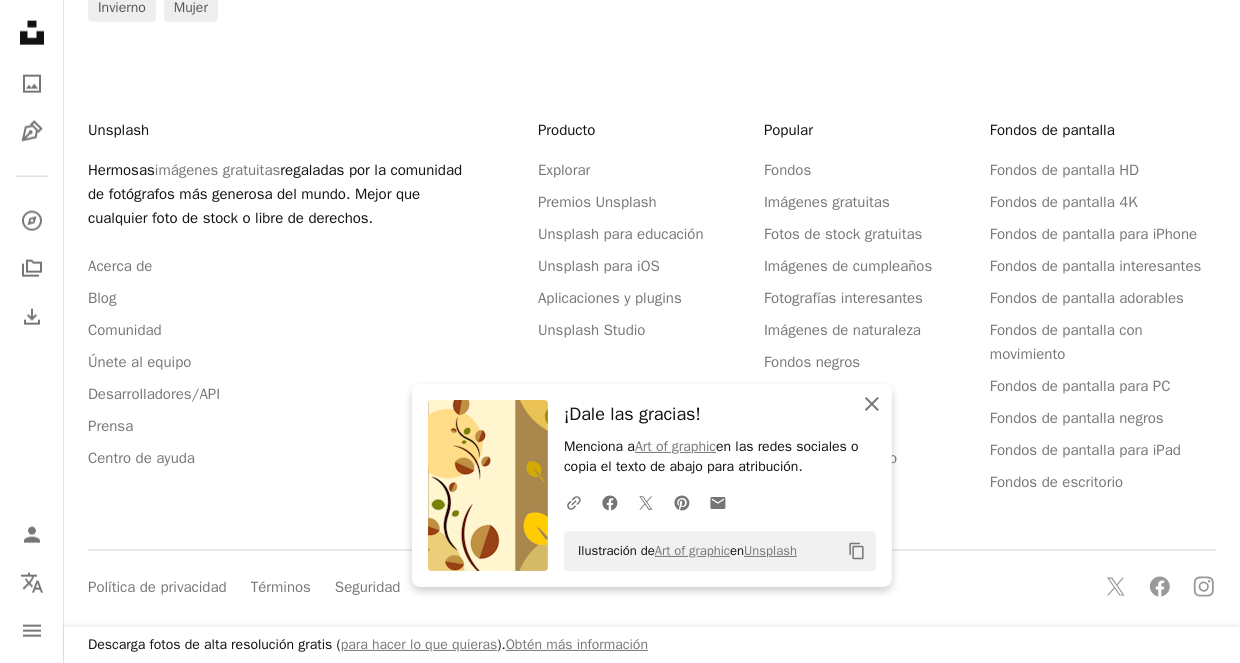 click on "An X shape" 